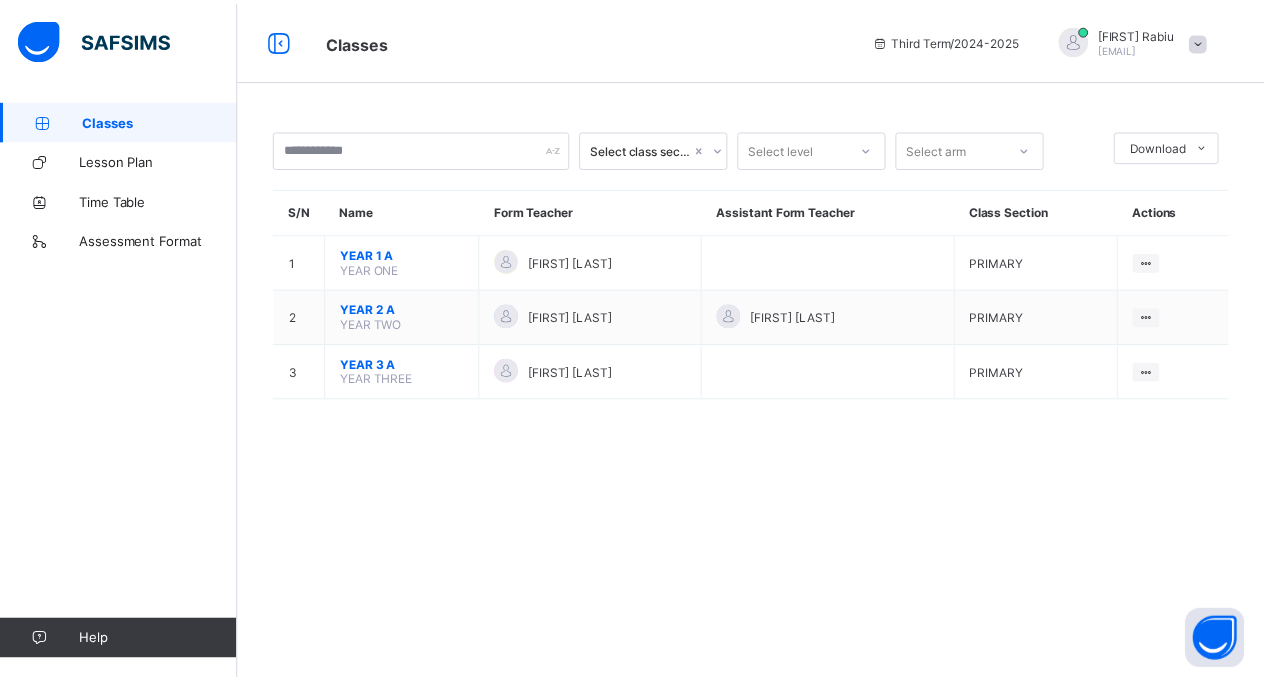 scroll, scrollTop: 0, scrollLeft: 0, axis: both 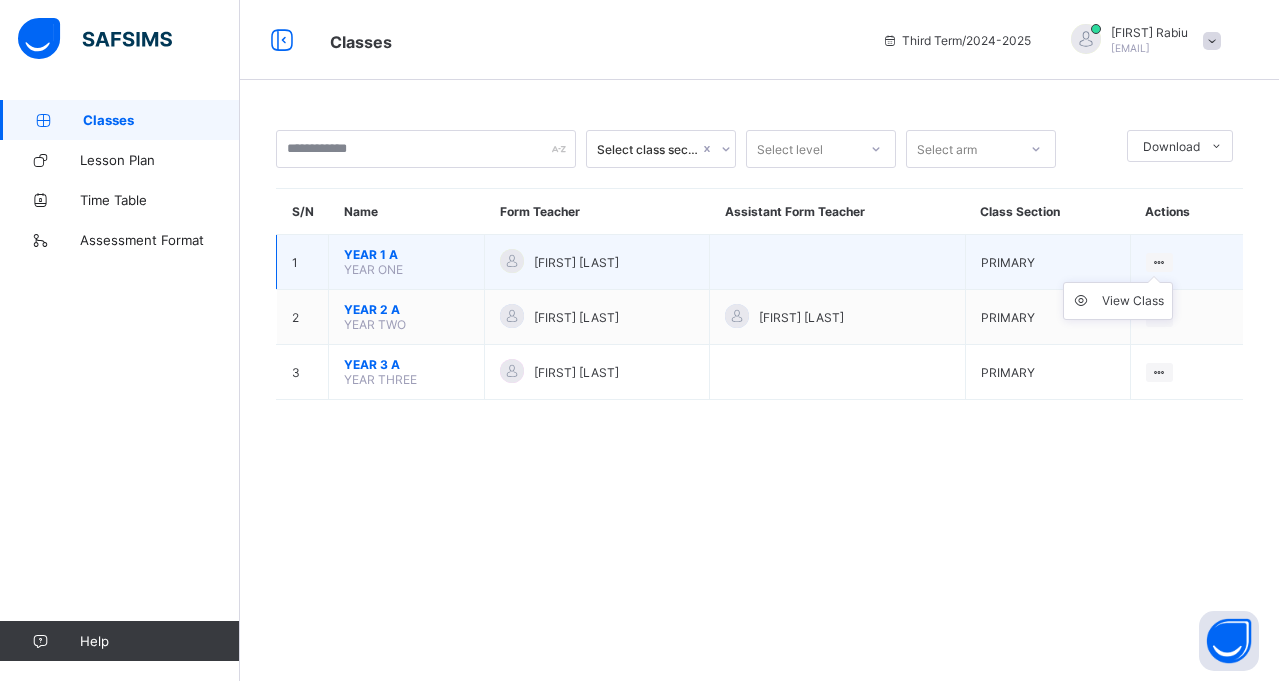 click at bounding box center (1159, 262) 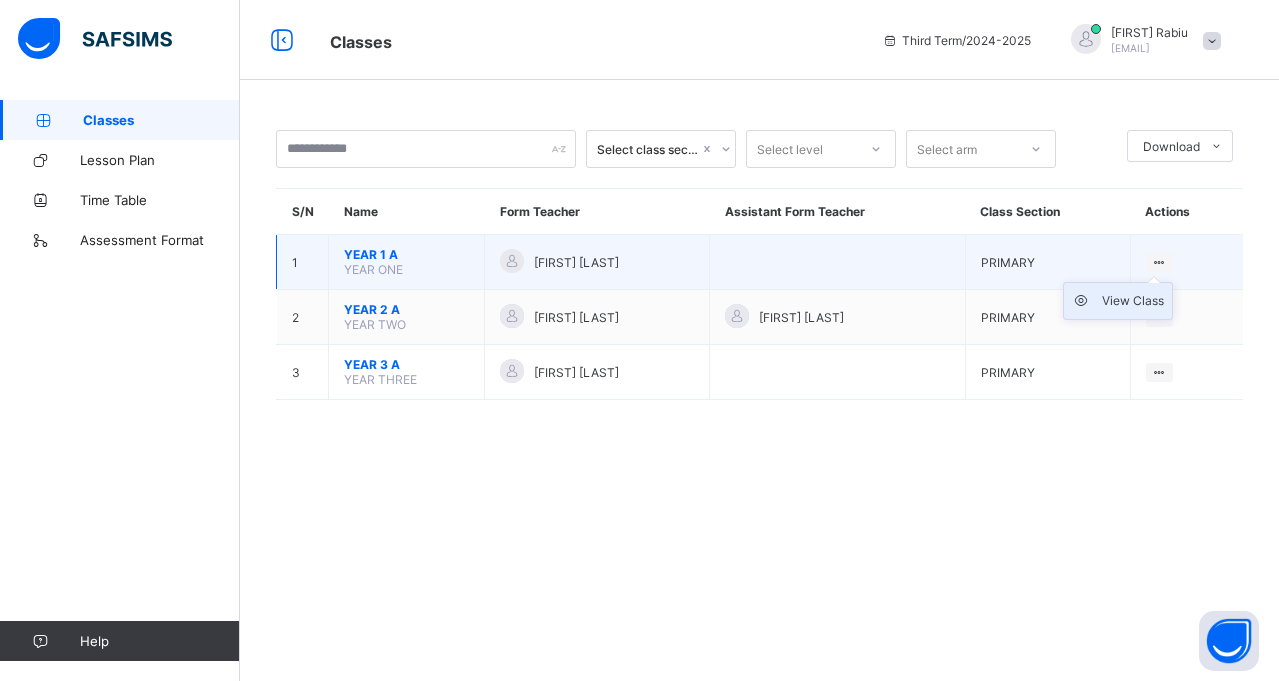 click on "View Class" at bounding box center [1118, 301] 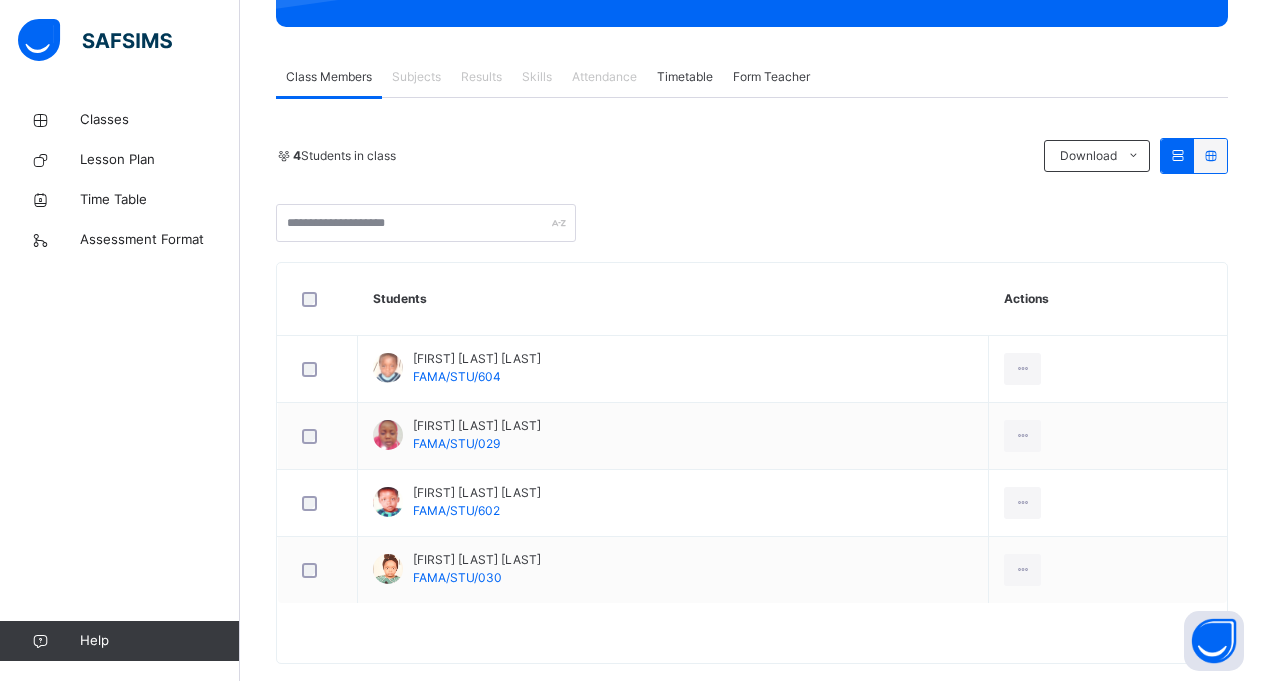 scroll, scrollTop: 320, scrollLeft: 0, axis: vertical 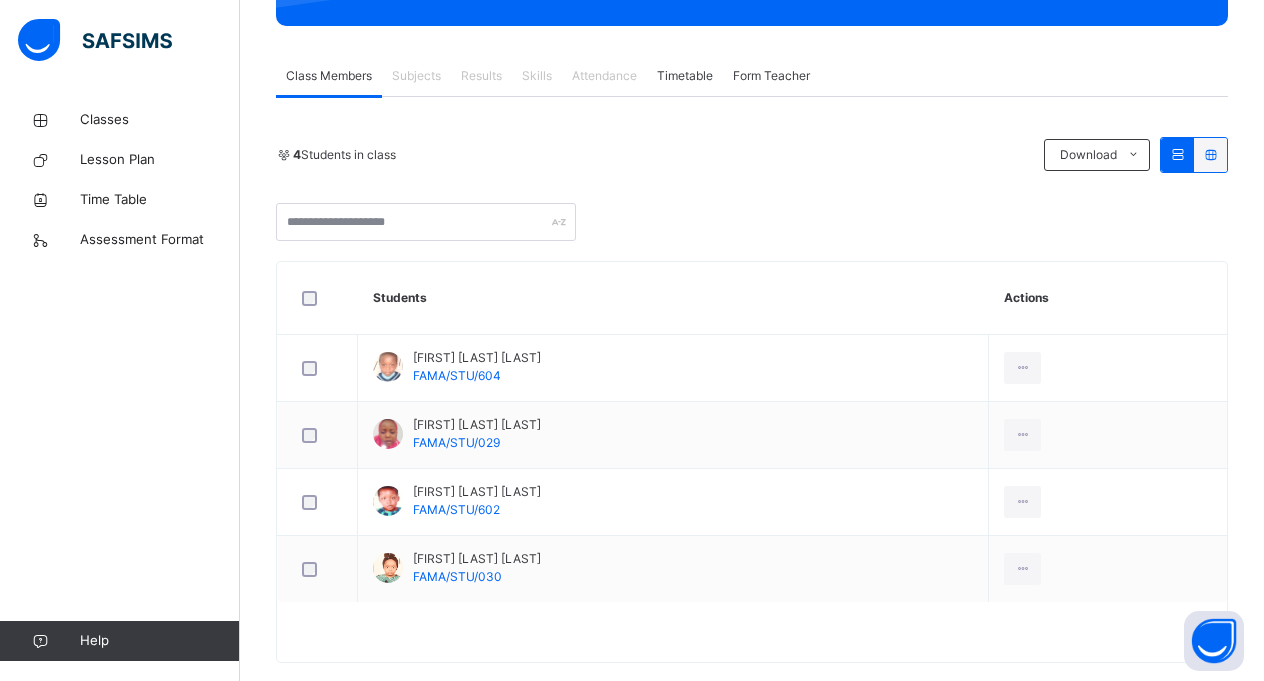 click on "Subjects" at bounding box center (416, 76) 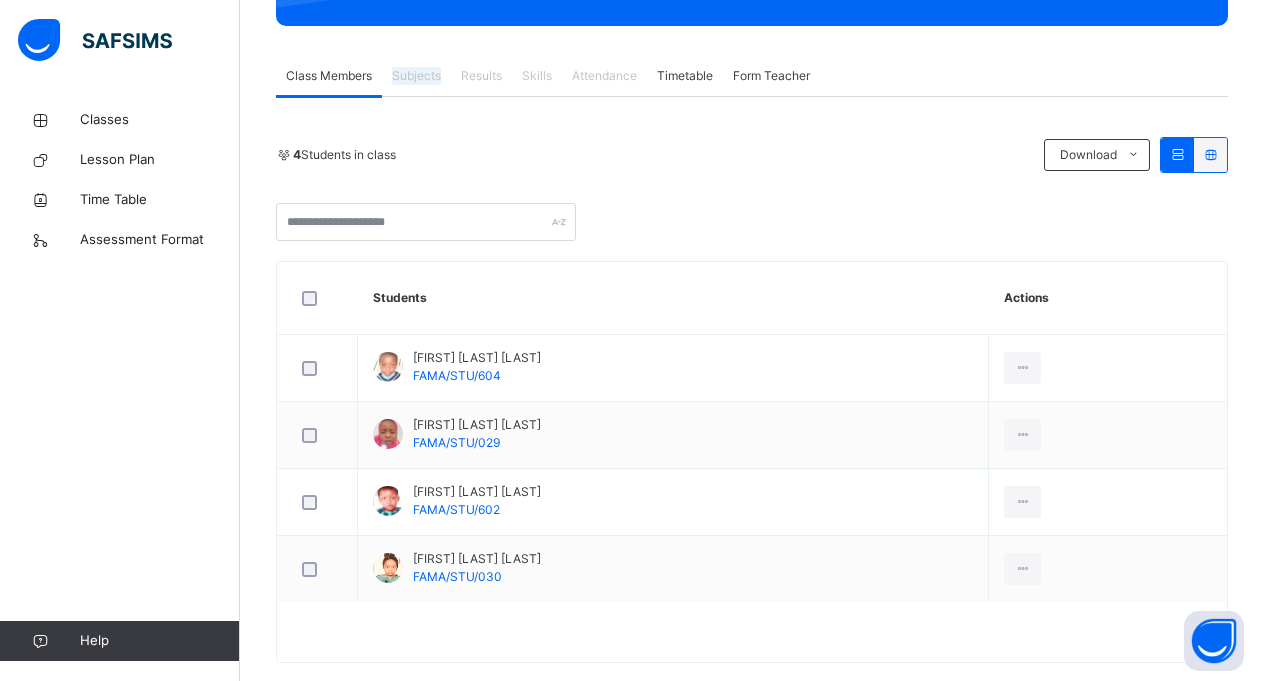 click on "Subjects" at bounding box center [416, 76] 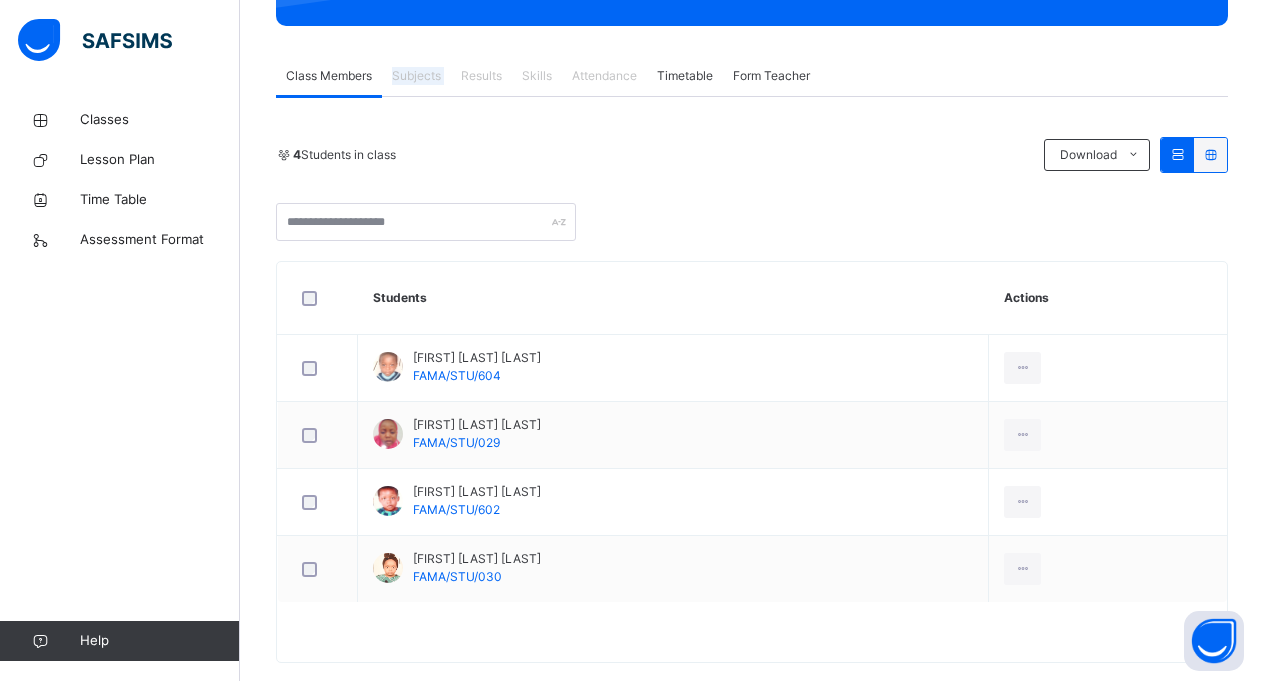 click on "Subjects" at bounding box center [416, 76] 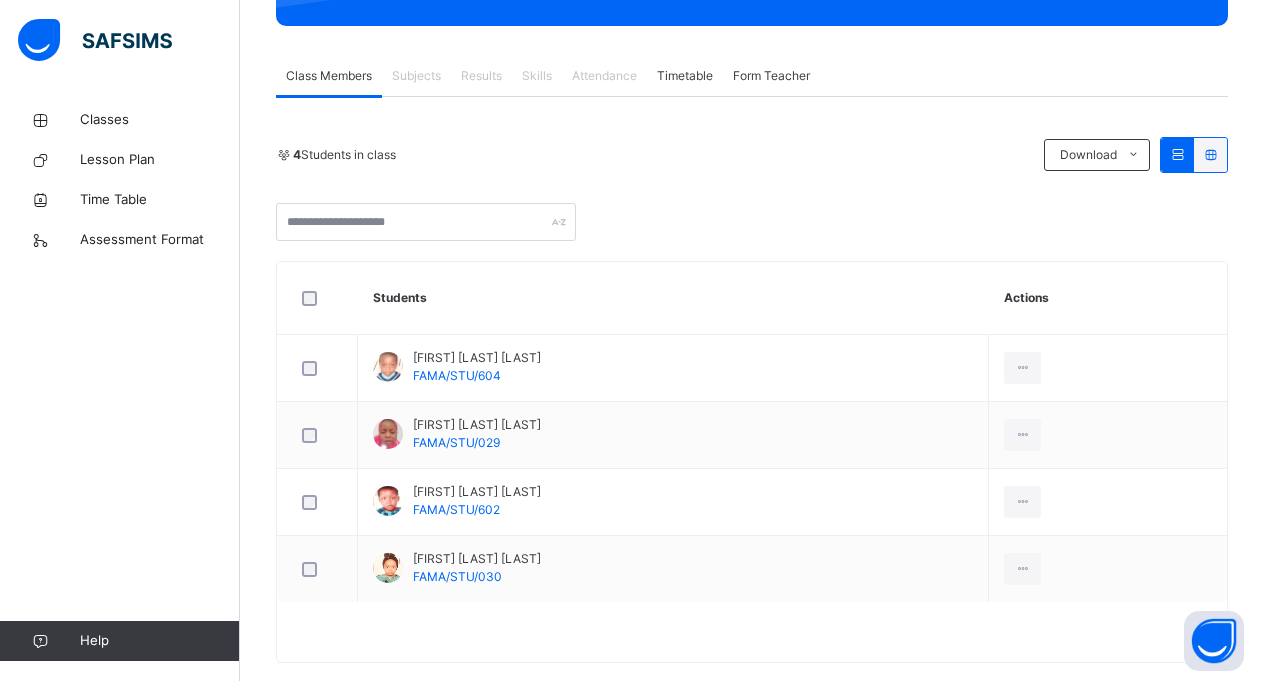 click on "Results" at bounding box center [481, 76] 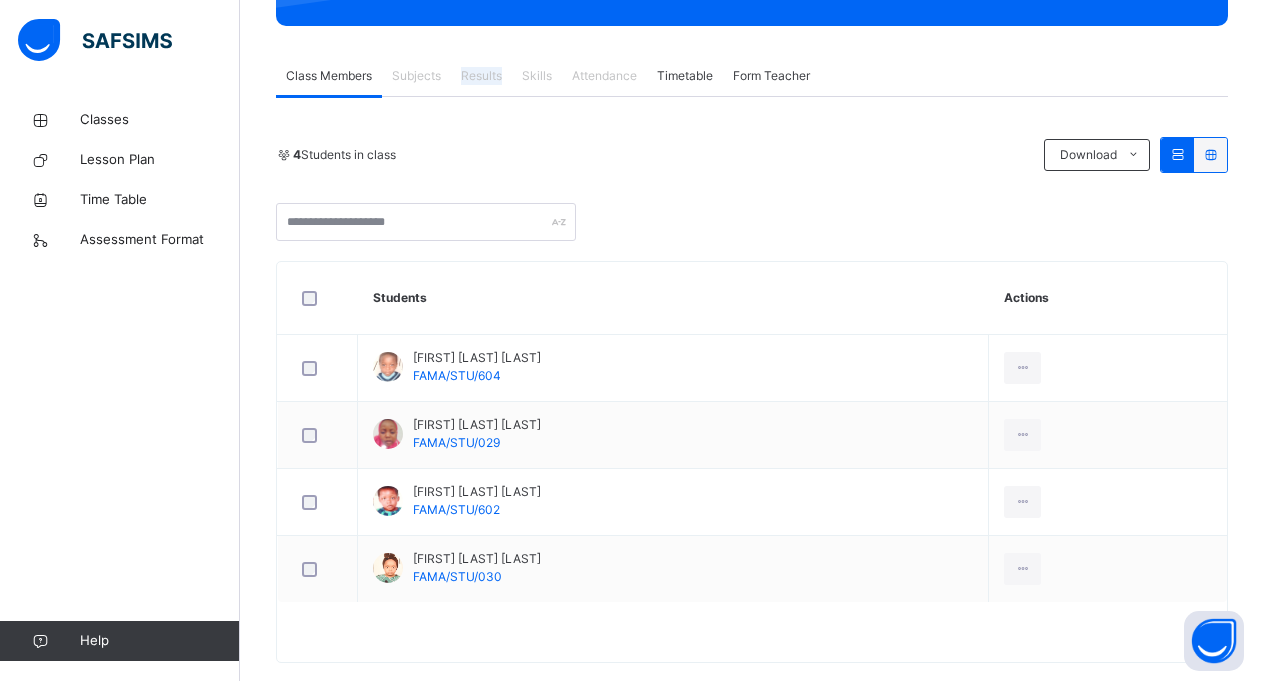 click on "Results" at bounding box center [481, 76] 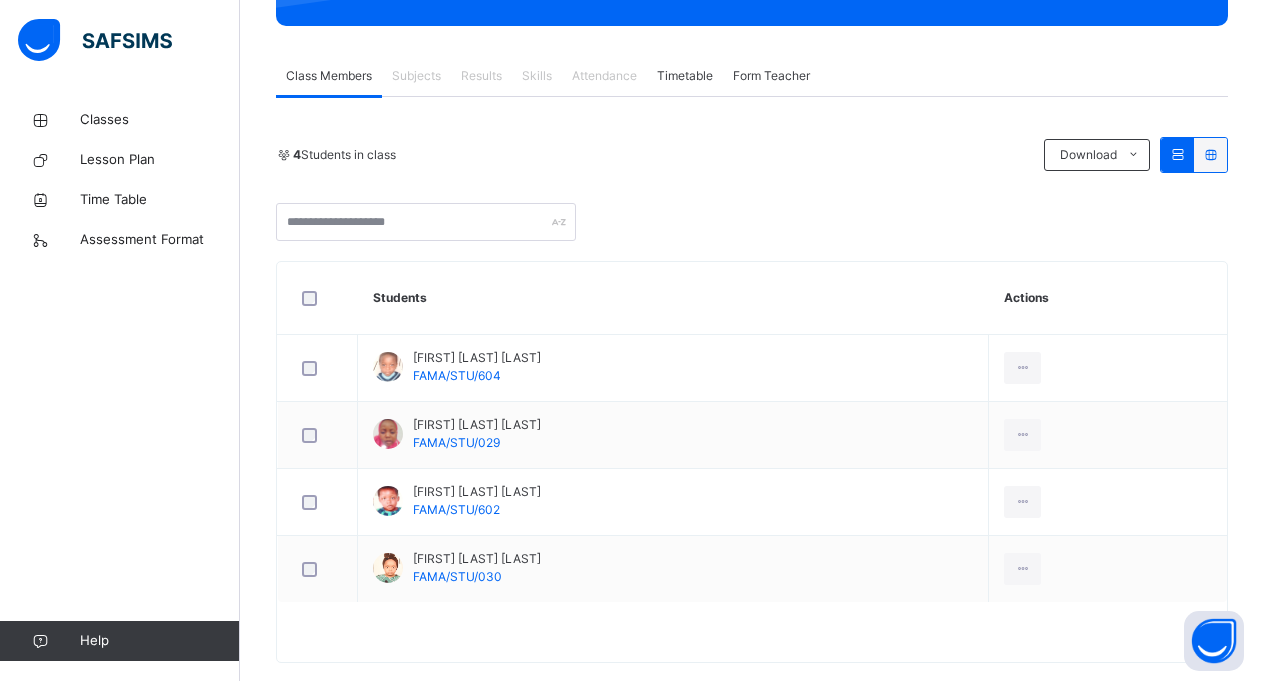 click on "Skills" at bounding box center (537, 76) 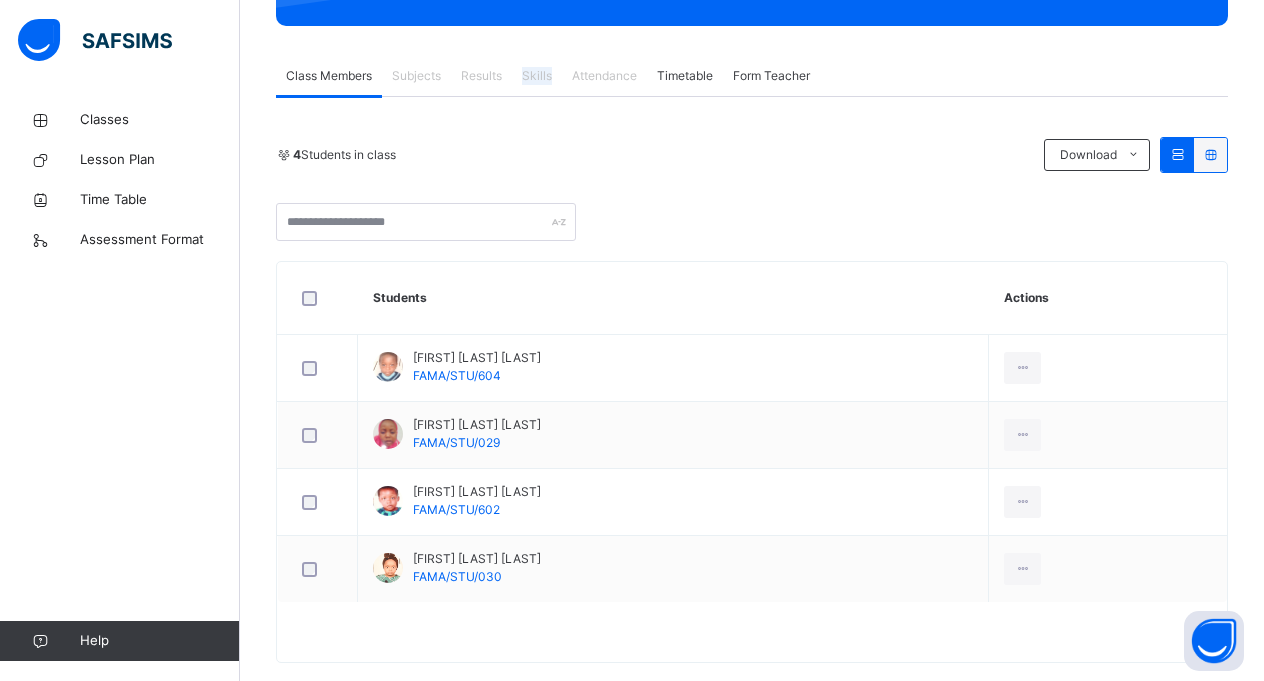 click on "Skills" at bounding box center [537, 76] 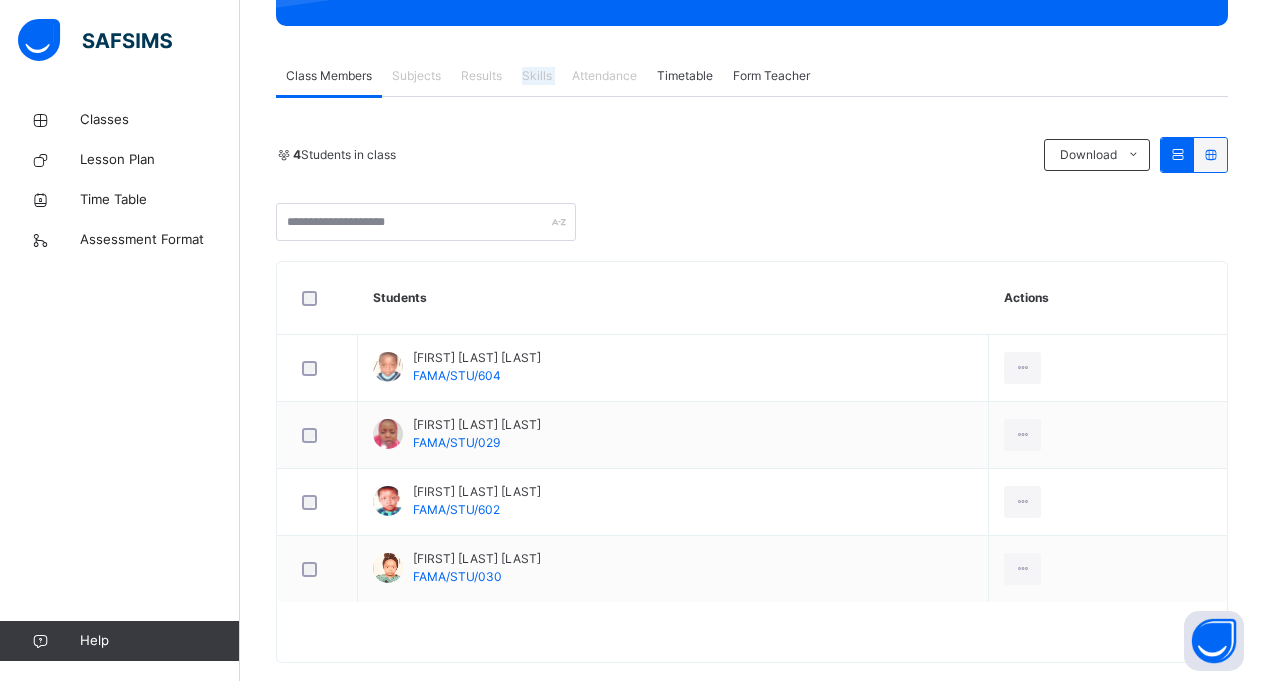 click on "Skills" at bounding box center (537, 76) 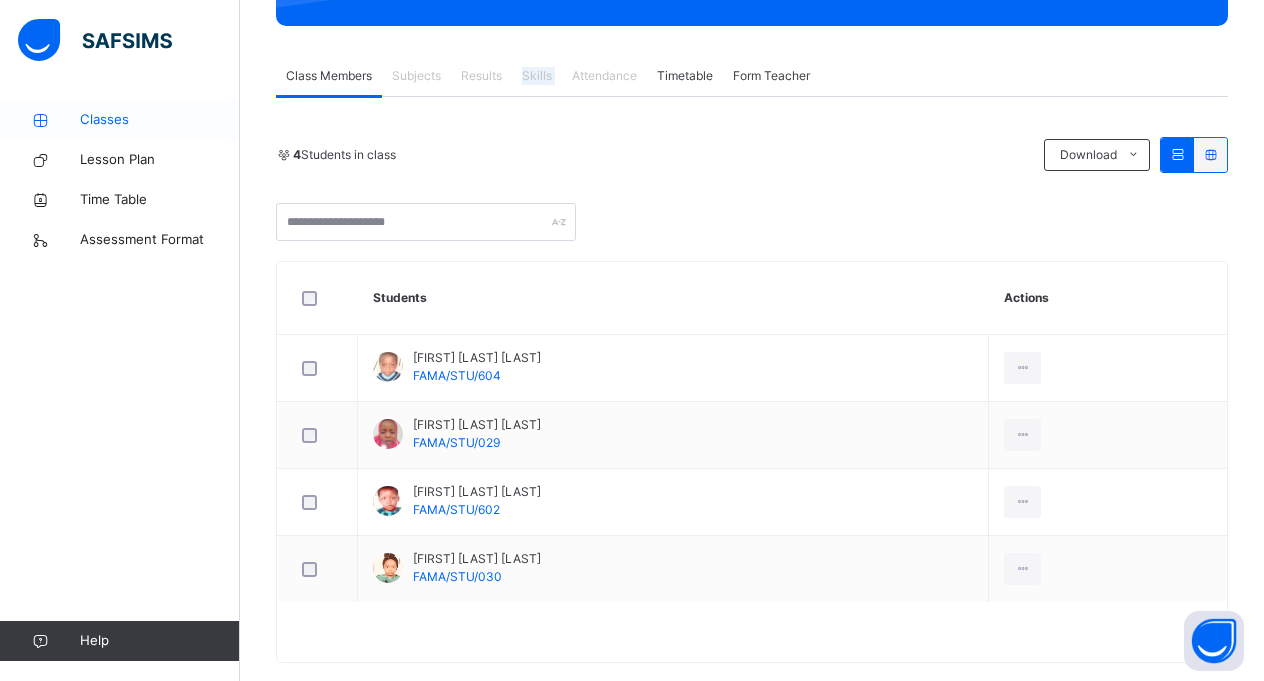 click on "Classes" at bounding box center [160, 120] 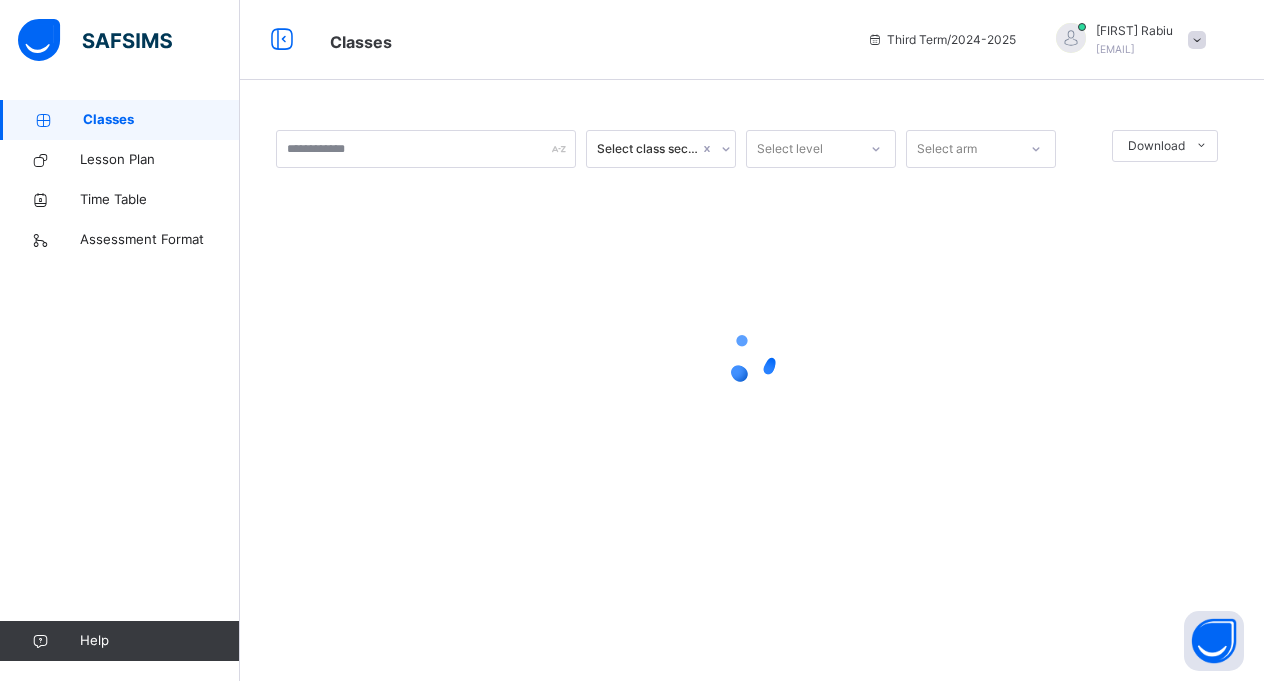 scroll, scrollTop: 0, scrollLeft: 0, axis: both 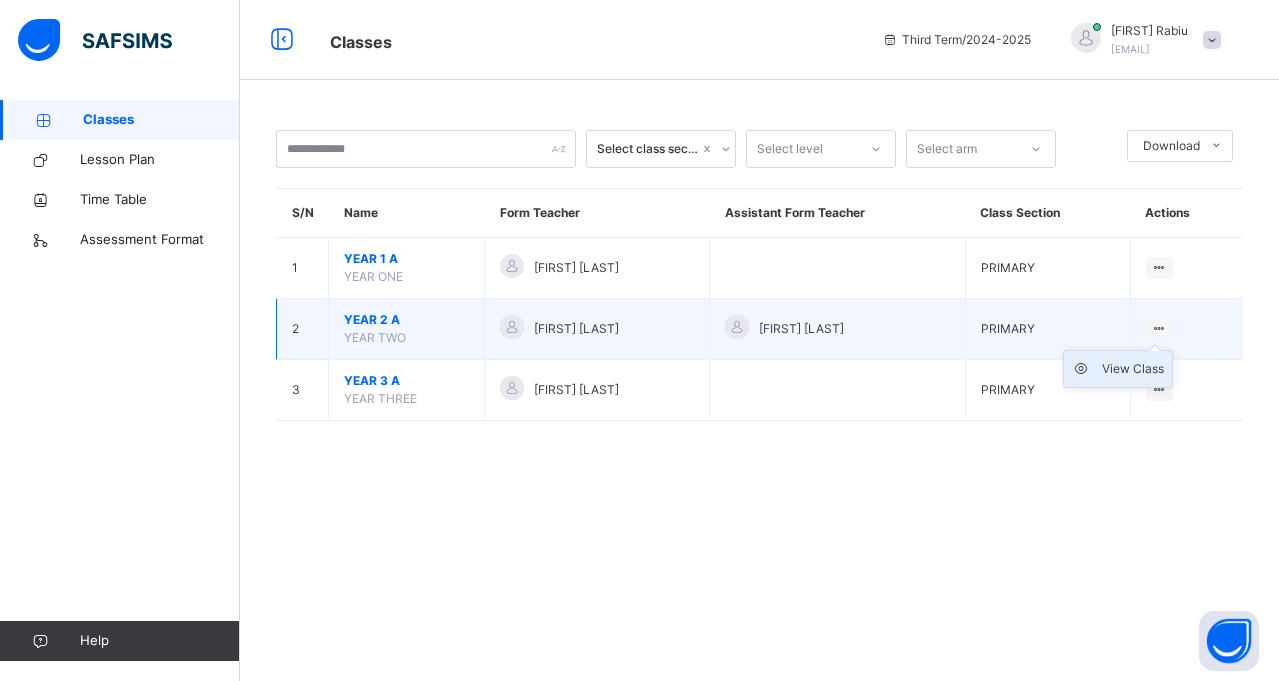 click on "View Class" at bounding box center (1133, 369) 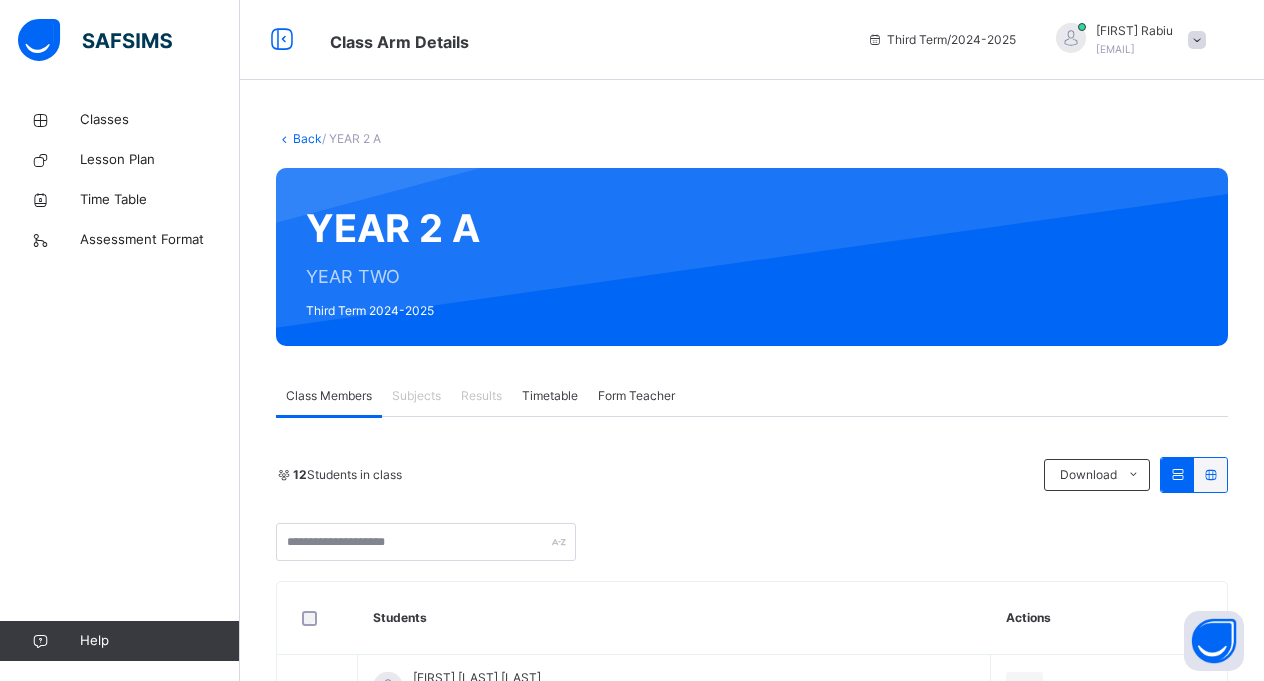 click on "Subjects" at bounding box center (416, 396) 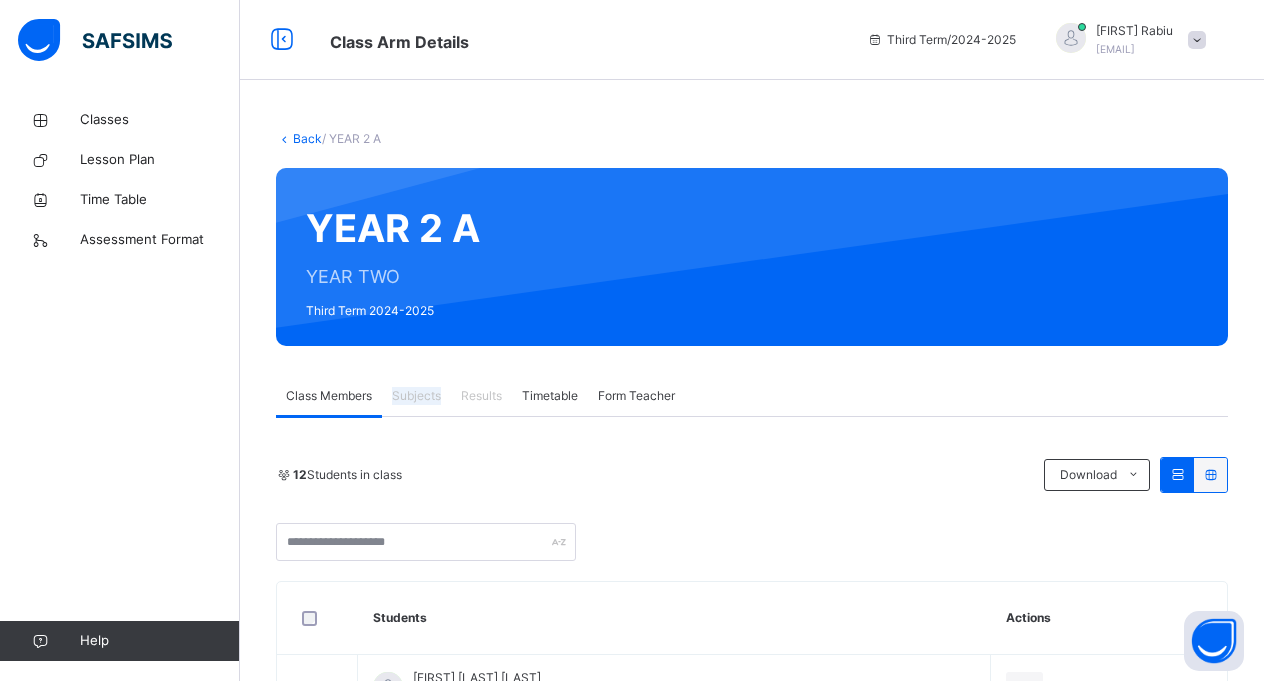 click on "Subjects" at bounding box center (416, 396) 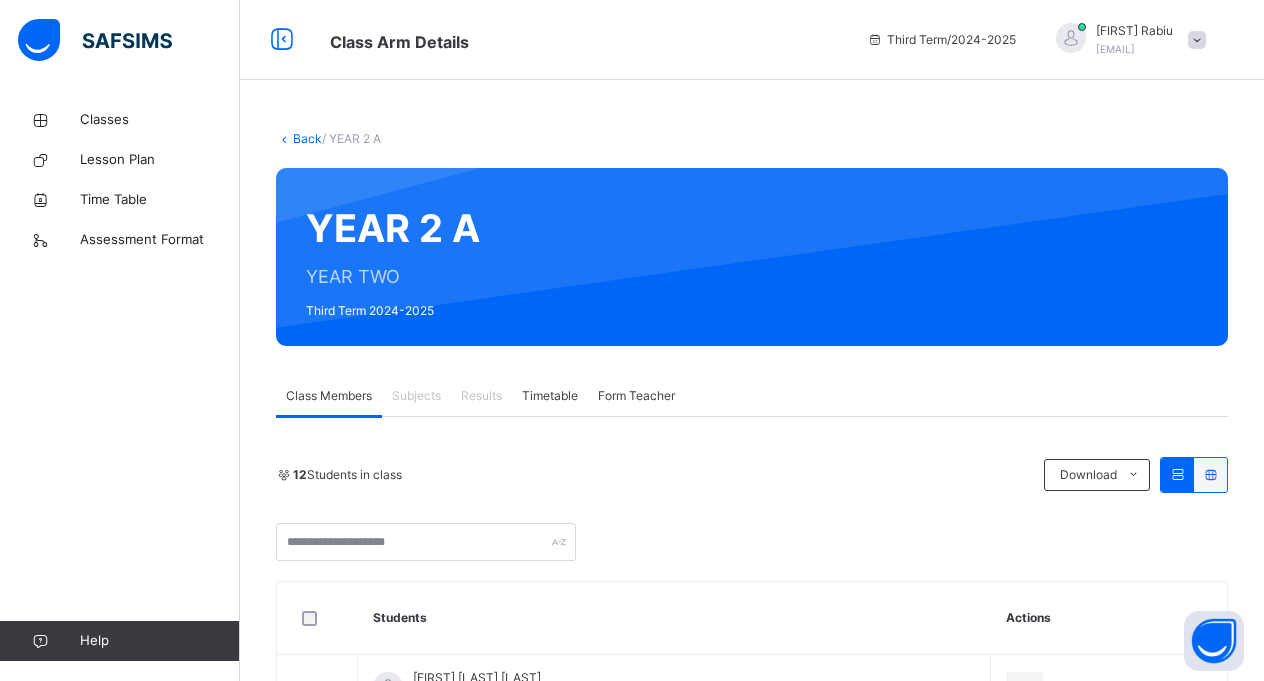 click on "Results" at bounding box center (481, 396) 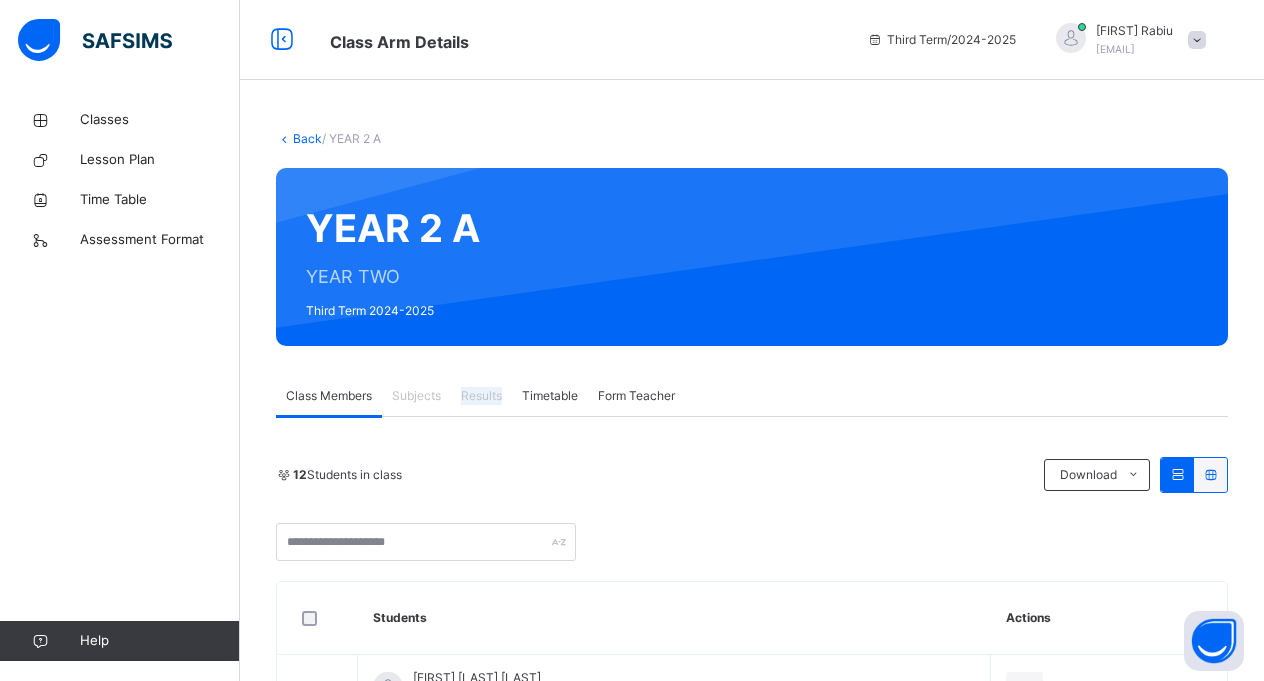 click on "Results" at bounding box center [481, 396] 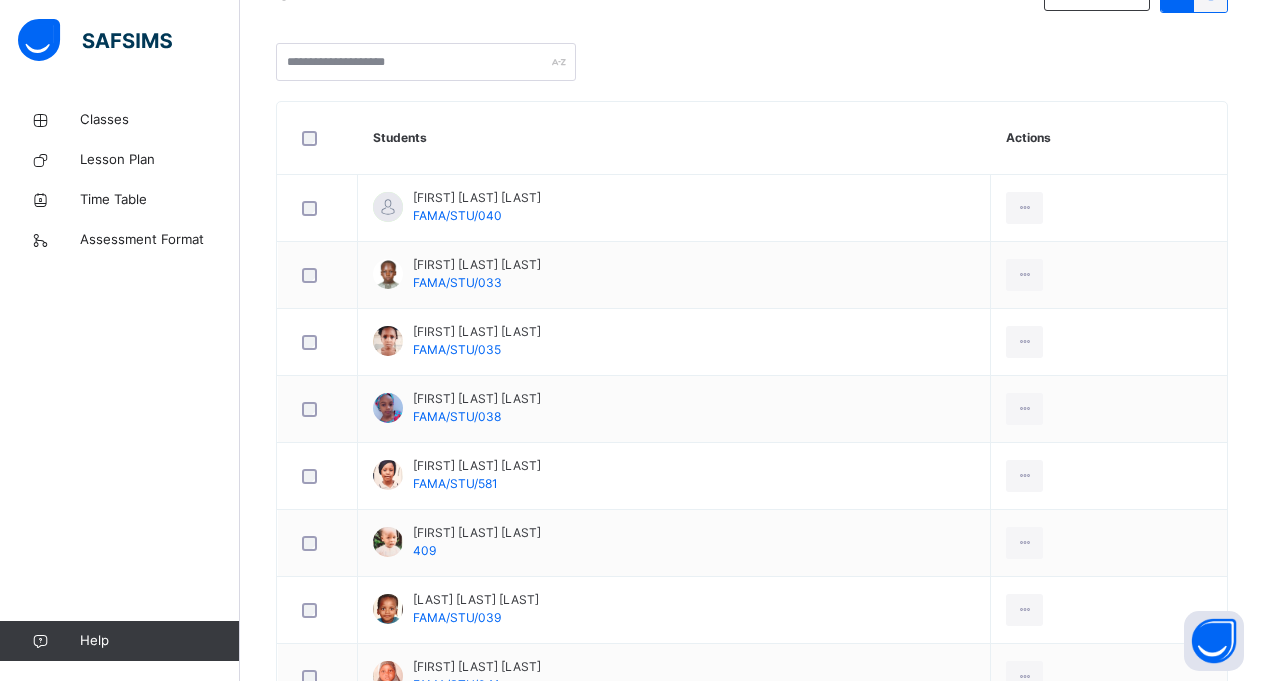 scroll, scrollTop: 493, scrollLeft: 0, axis: vertical 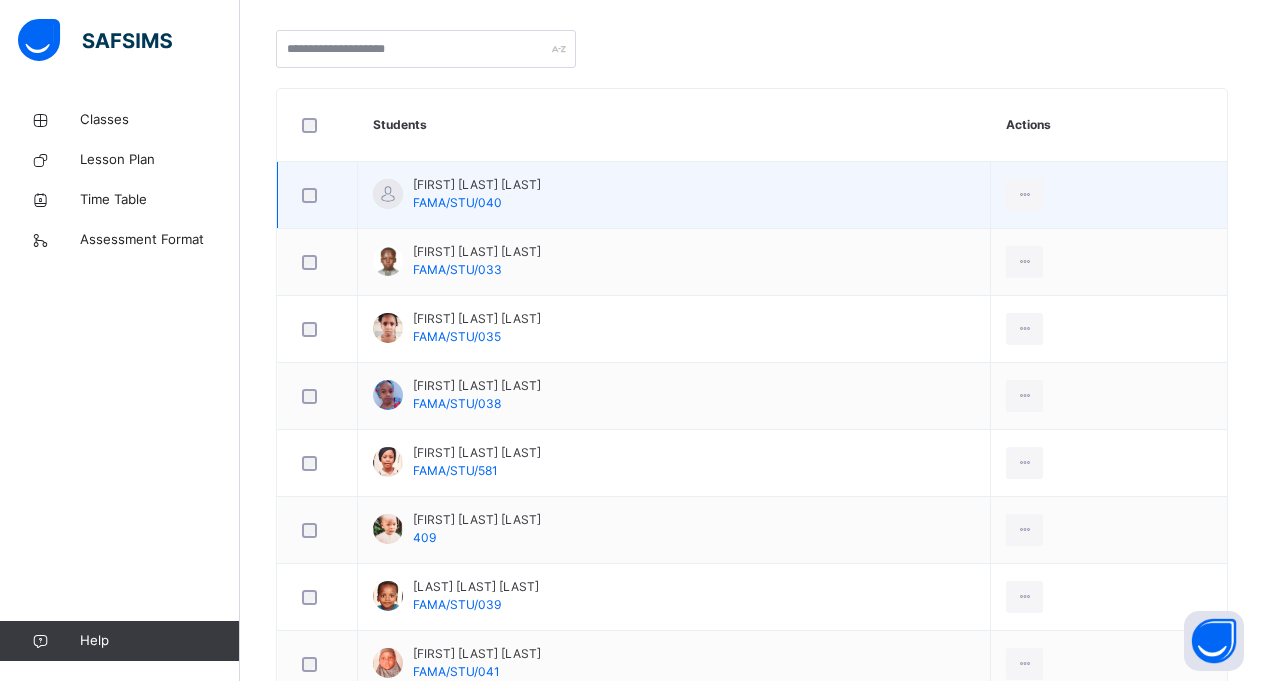 click on "Aisha Muhammad Ibrahim FAMA/STU/040" at bounding box center (674, 195) 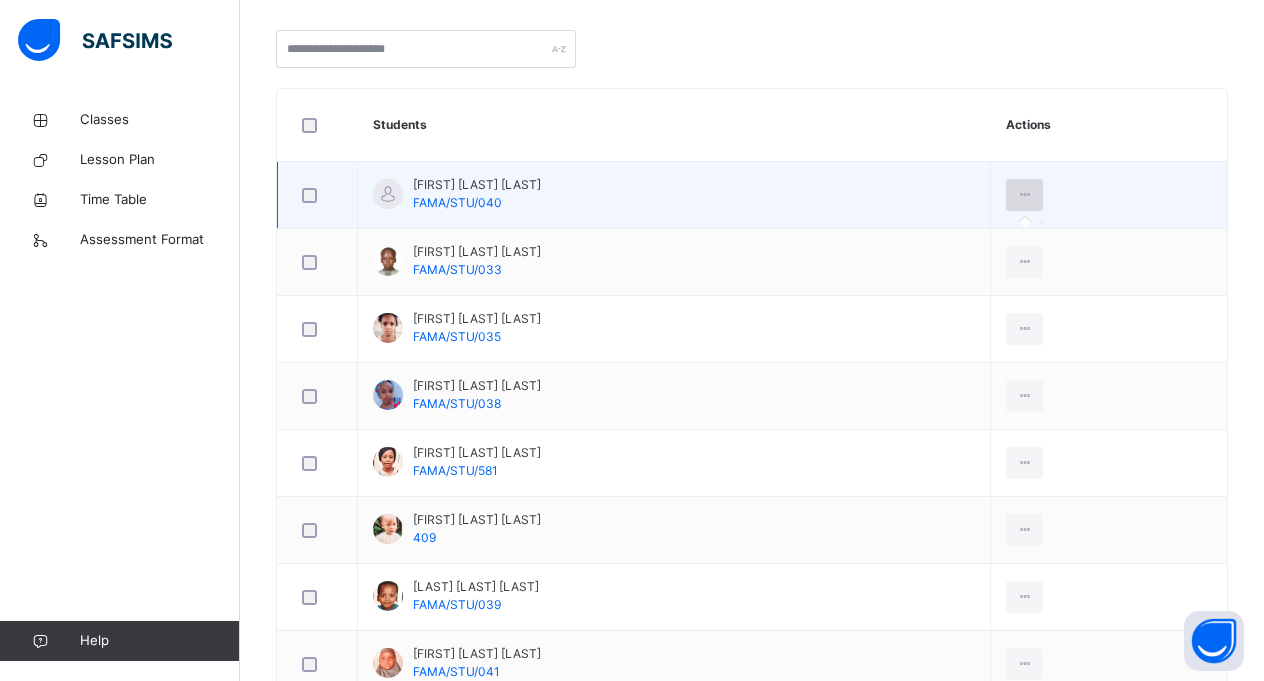 click at bounding box center [1024, 195] 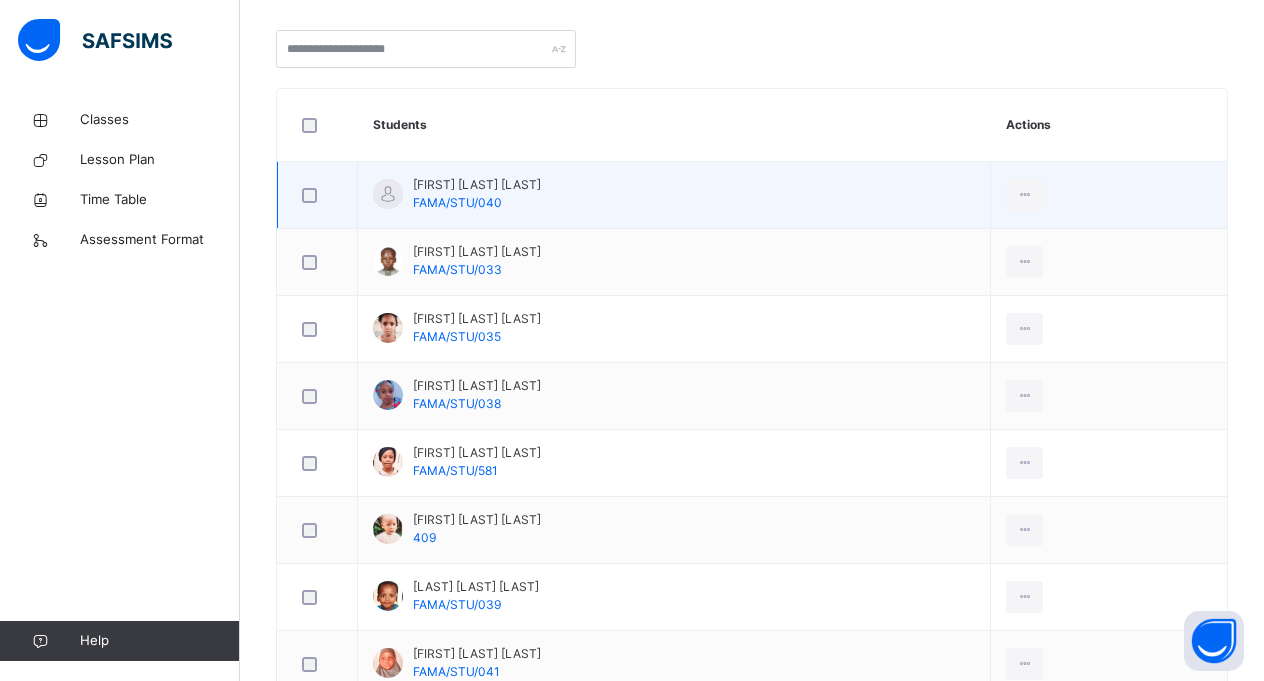 click at bounding box center [388, 194] 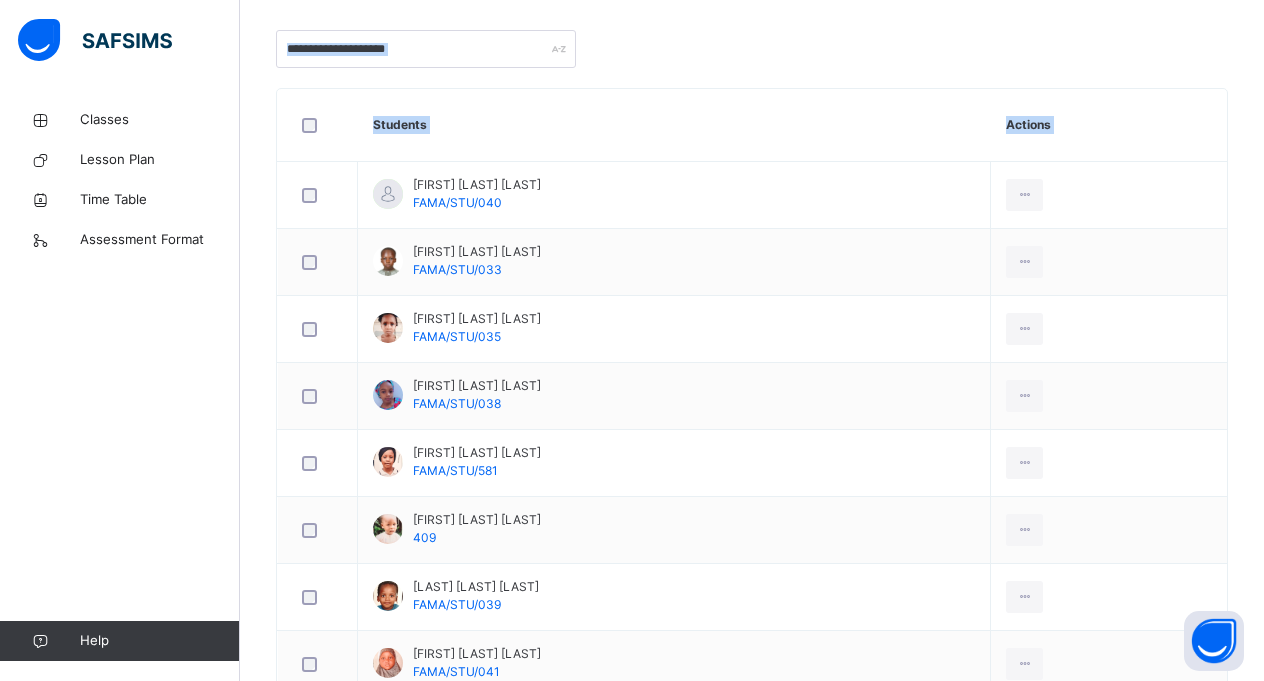 drag, startPoint x: 378, startPoint y: 202, endPoint x: 301, endPoint y: 39, distance: 180.27202 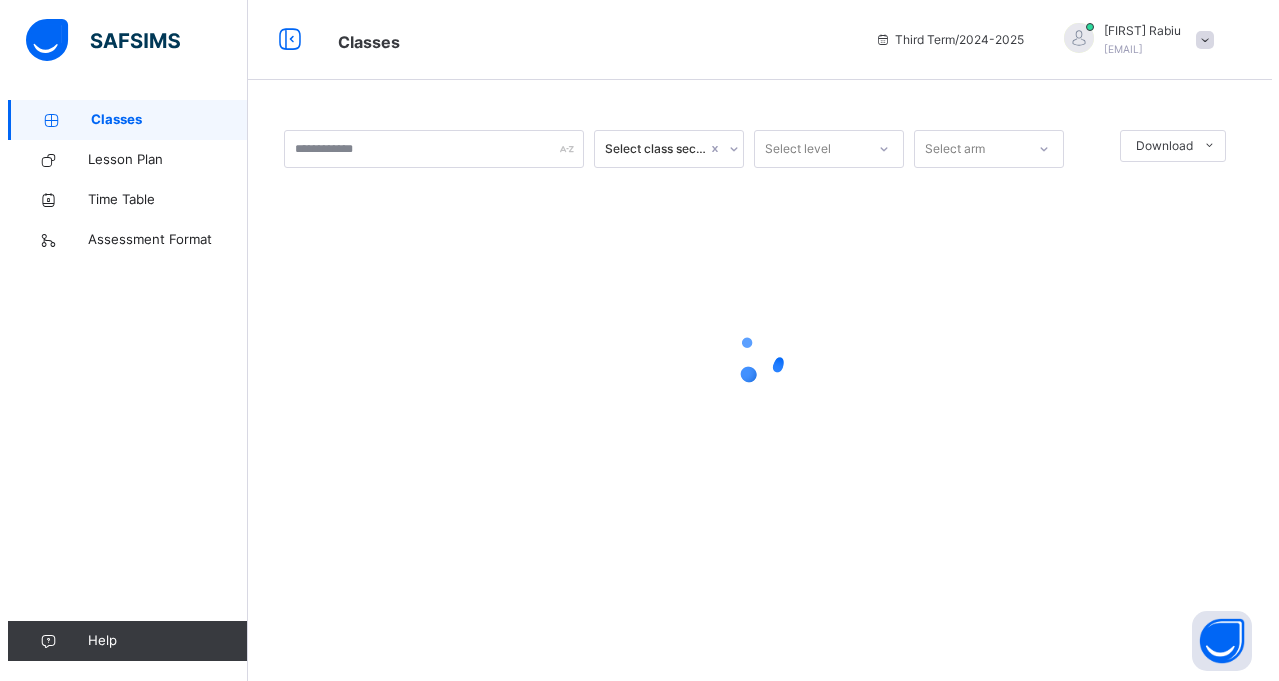 scroll, scrollTop: 0, scrollLeft: 0, axis: both 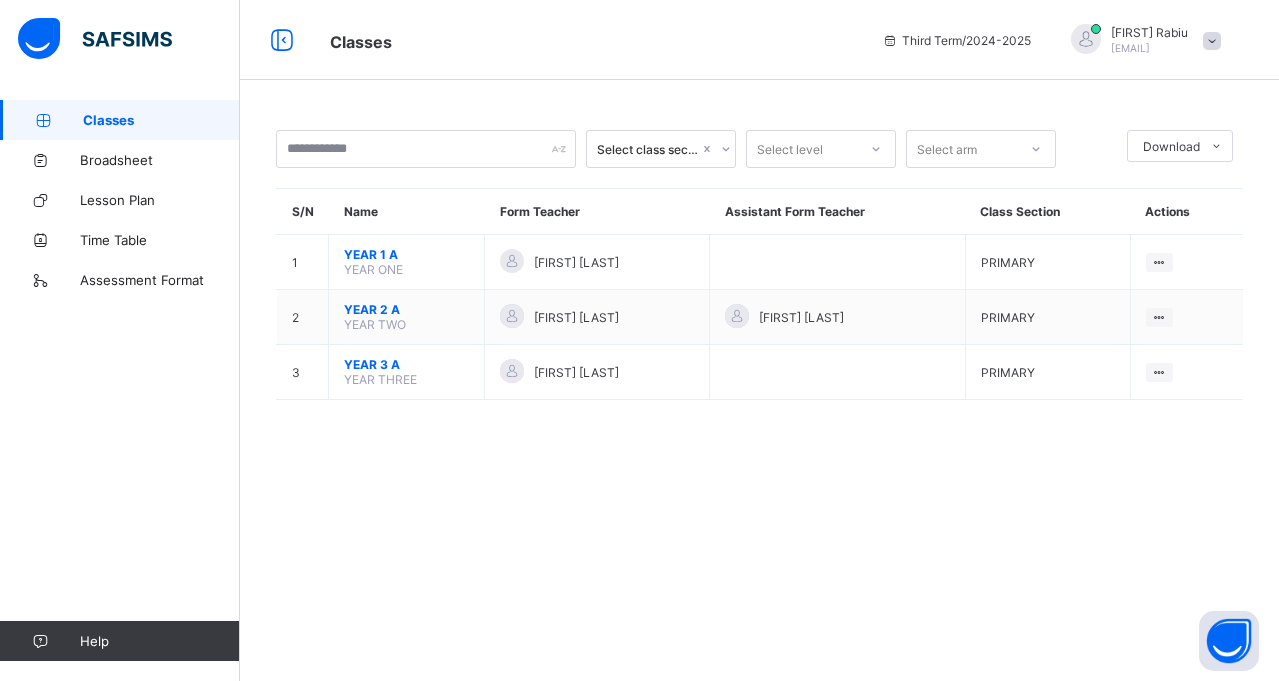click on "View Class" at bounding box center [0, 0] 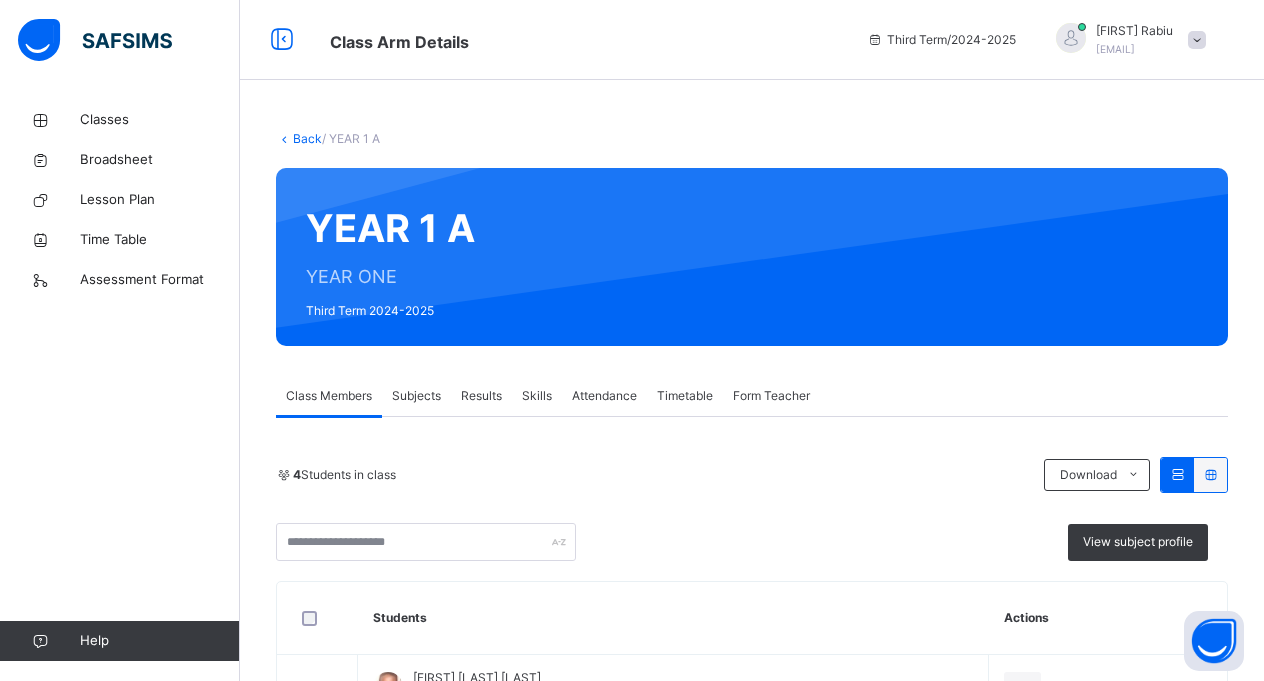 click on "Results" at bounding box center (481, 396) 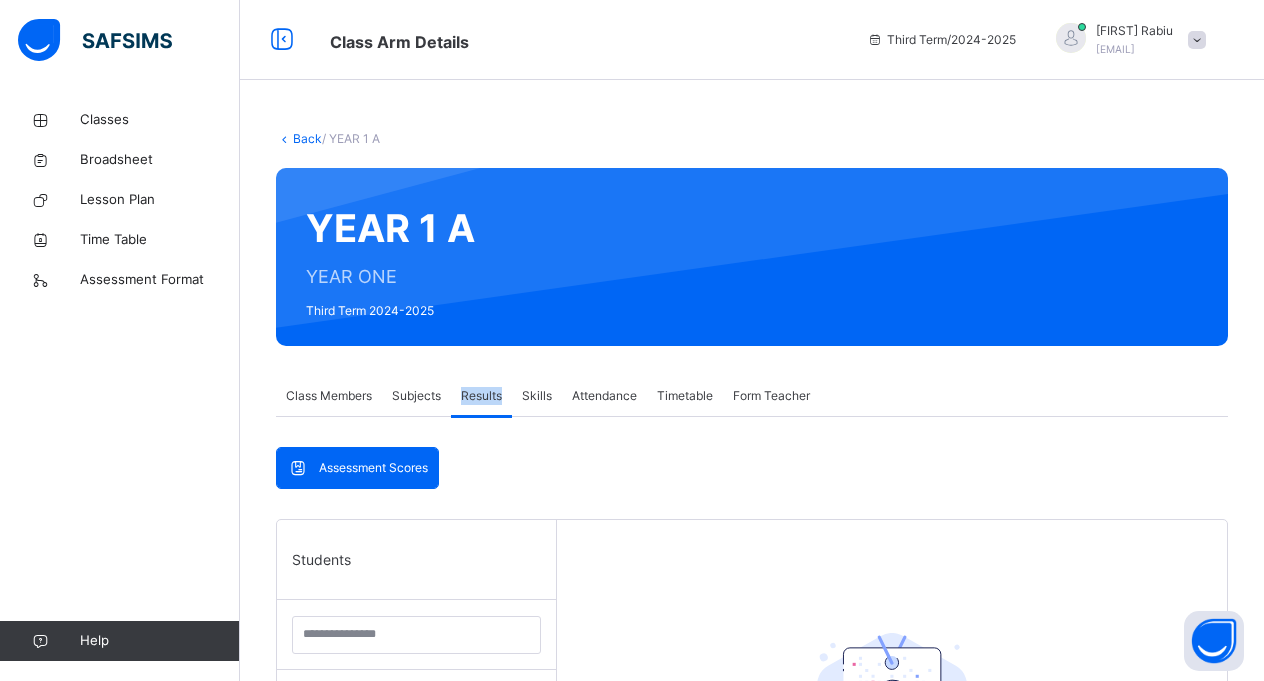 click on "Results" at bounding box center [481, 396] 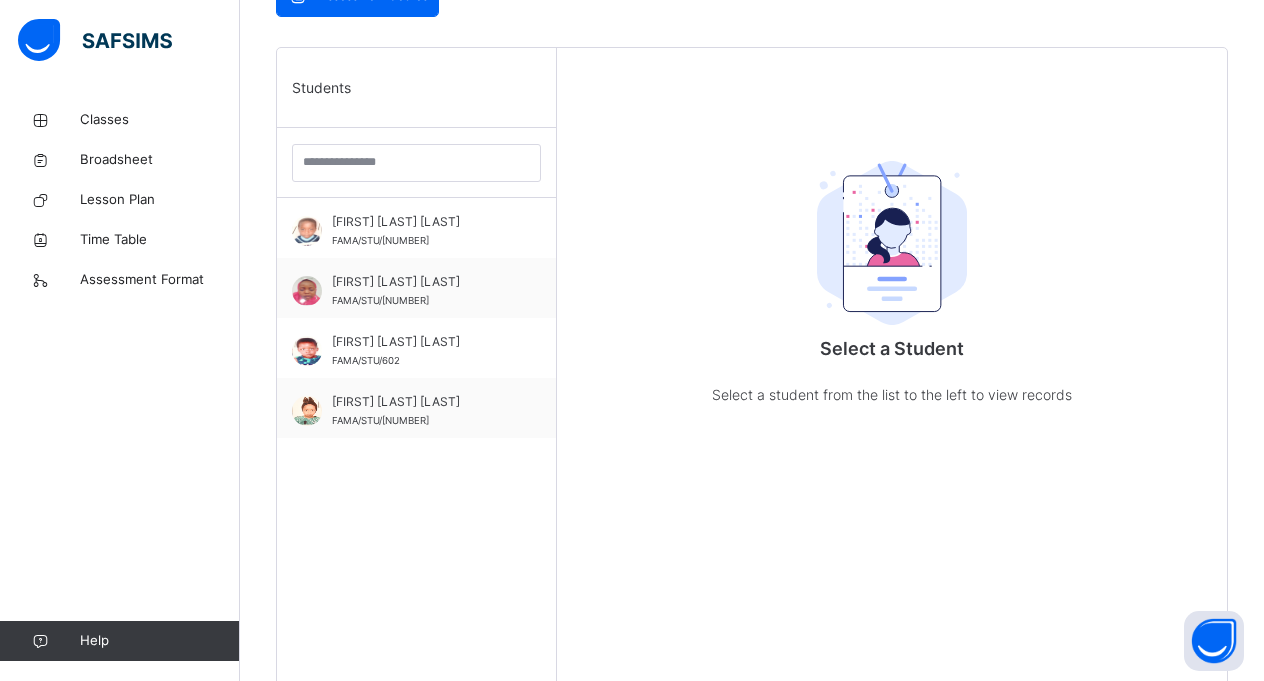 scroll, scrollTop: 507, scrollLeft: 0, axis: vertical 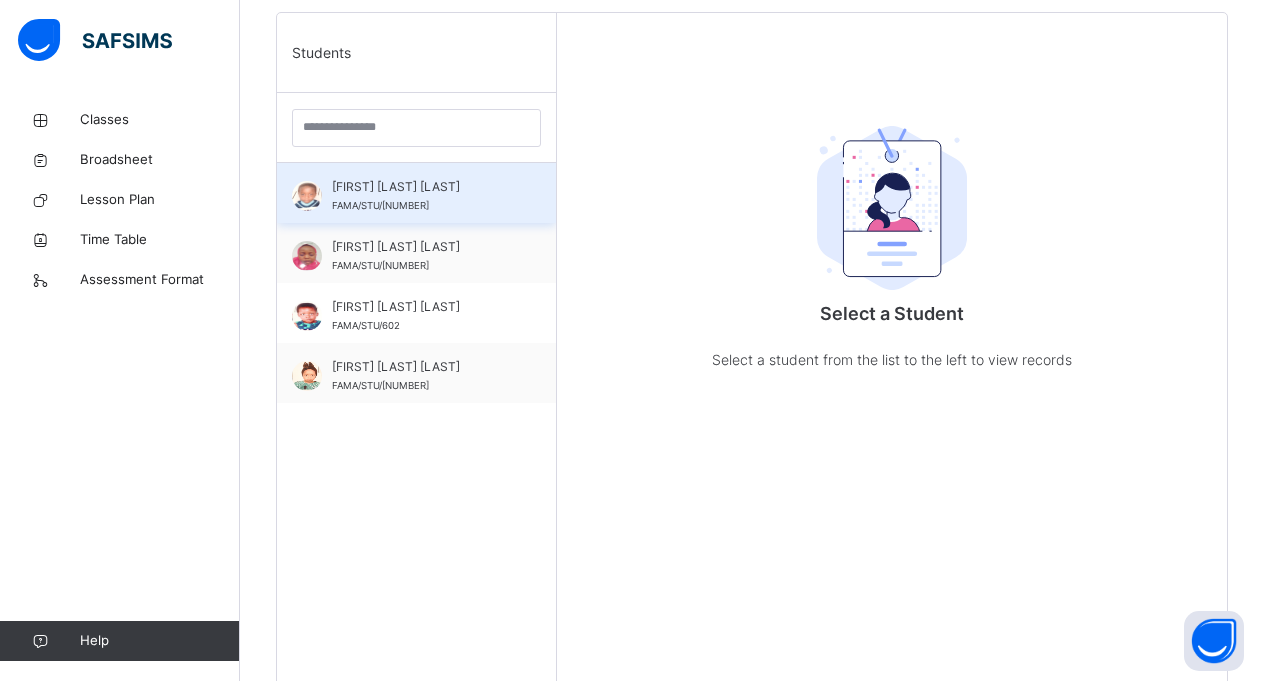 click on "[FIRST] [LAST] [LAST]" at bounding box center [421, 187] 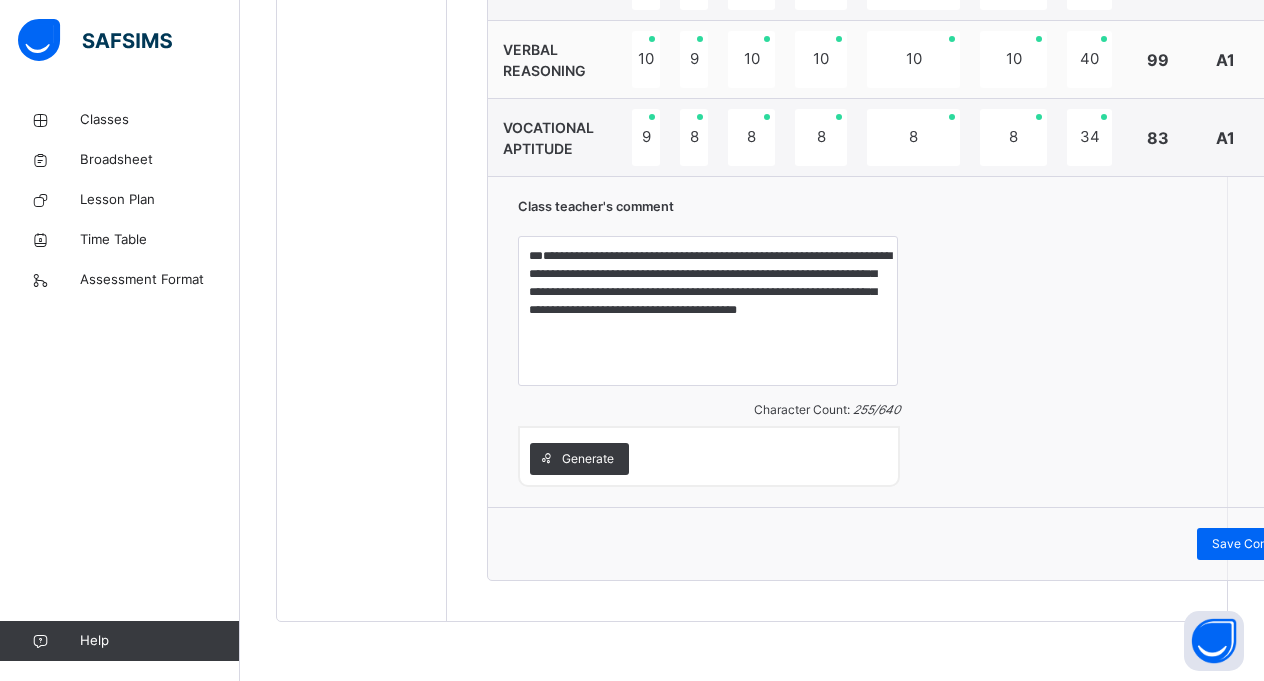 scroll, scrollTop: 1557, scrollLeft: 0, axis: vertical 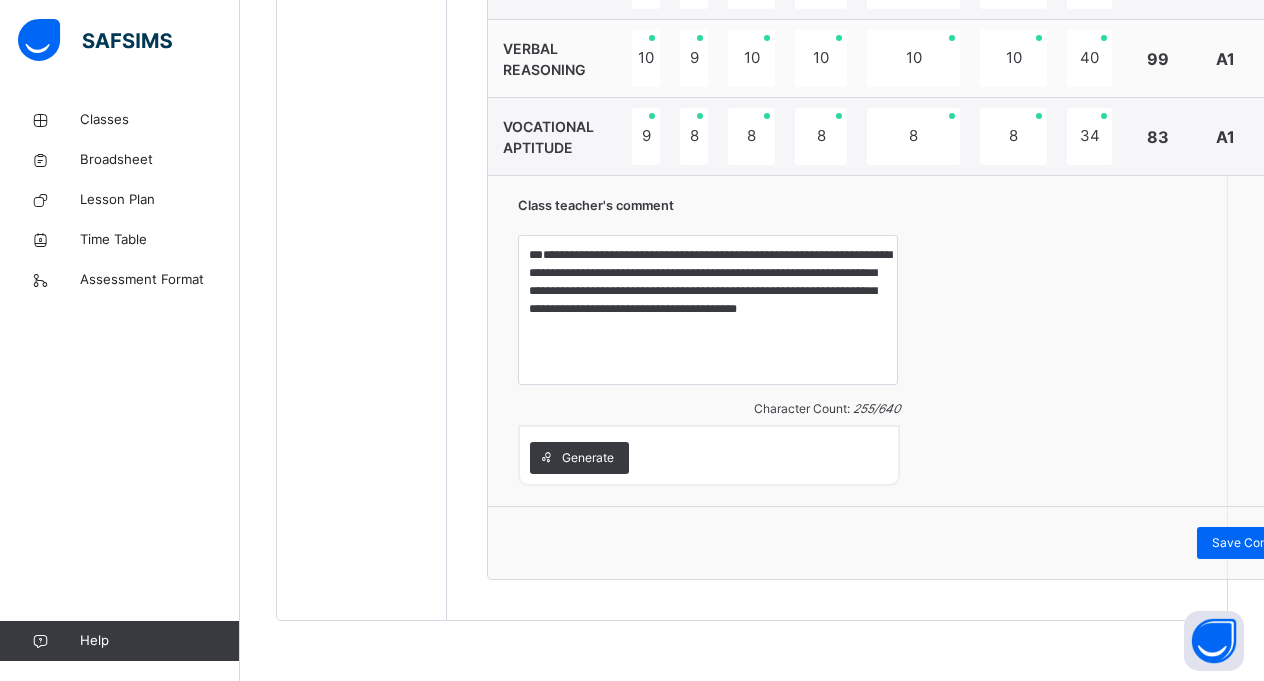 click on "**********" at bounding box center [915, 340] 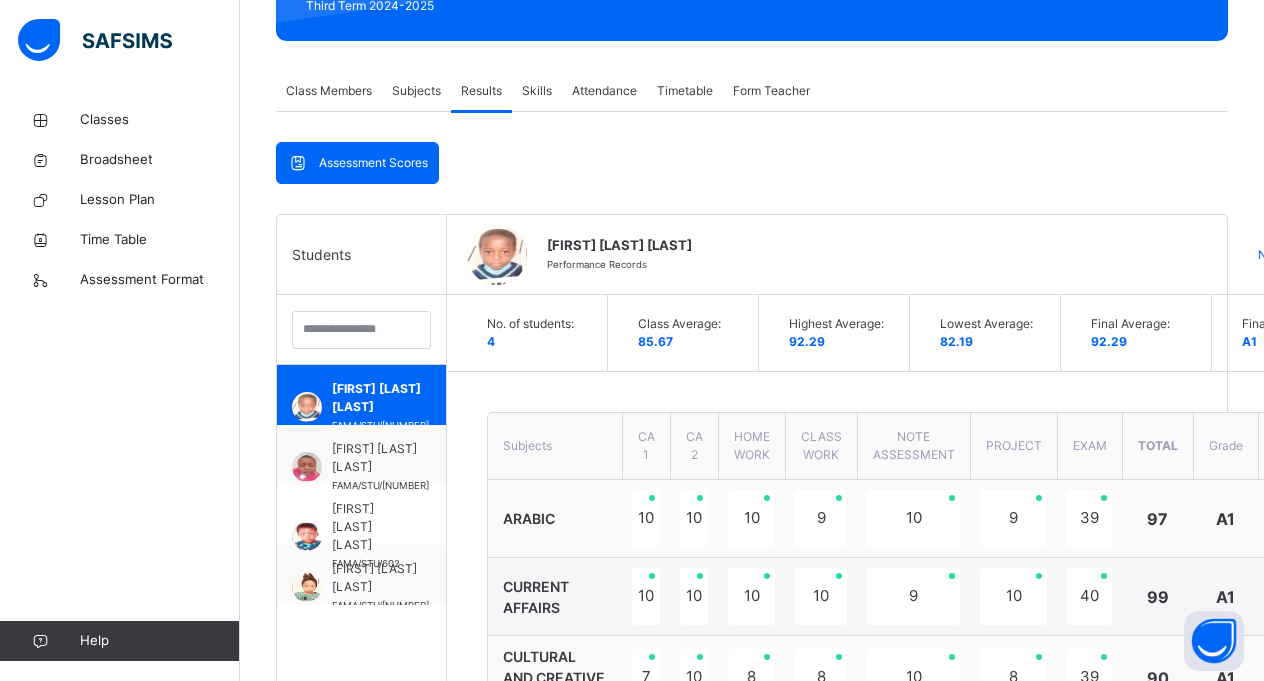 scroll, scrollTop: 199, scrollLeft: 0, axis: vertical 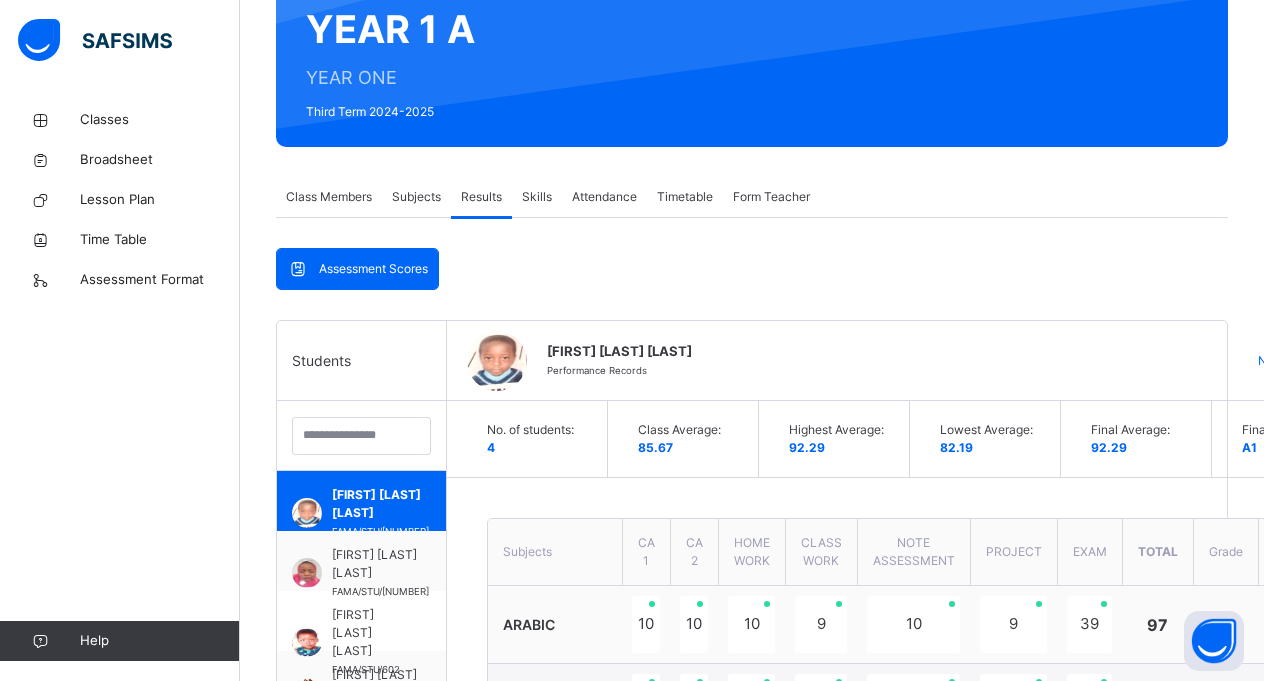 click on "YEAR 1 A YEAR ONE Third Term 2024-2025" at bounding box center (752, 58) 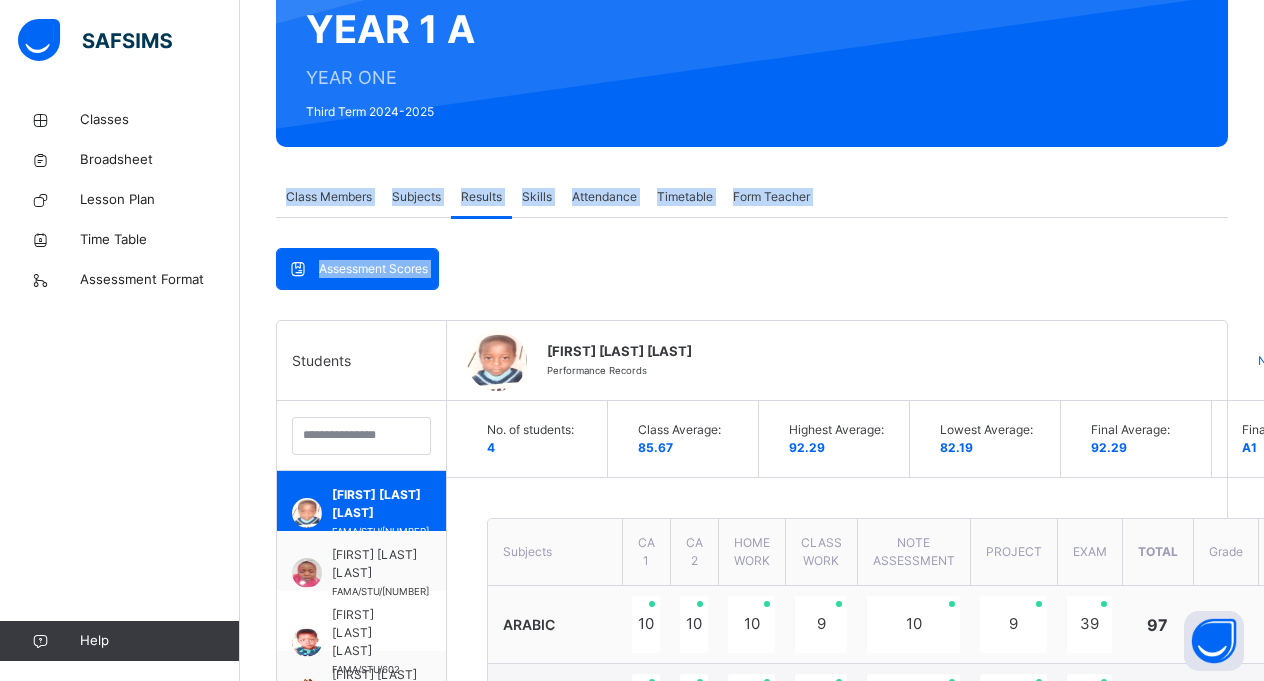 drag, startPoint x: 857, startPoint y: 117, endPoint x: 715, endPoint y: 268, distance: 207.28 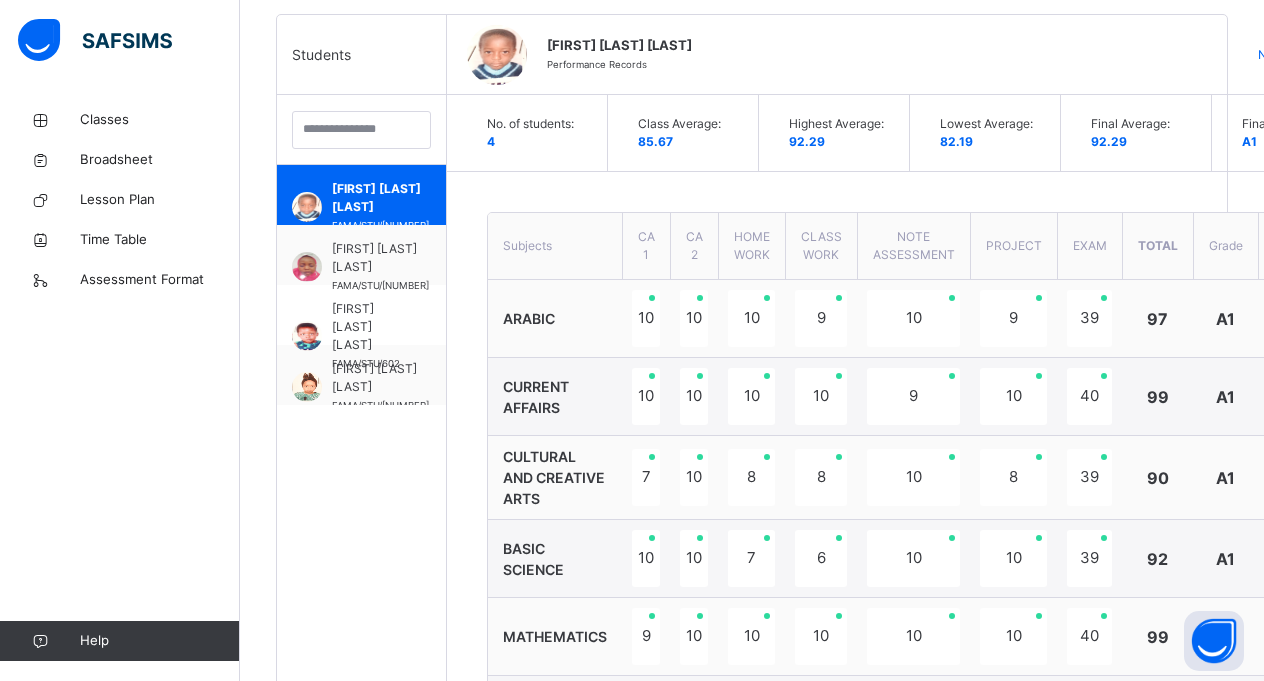 scroll, scrollTop: 665, scrollLeft: 0, axis: vertical 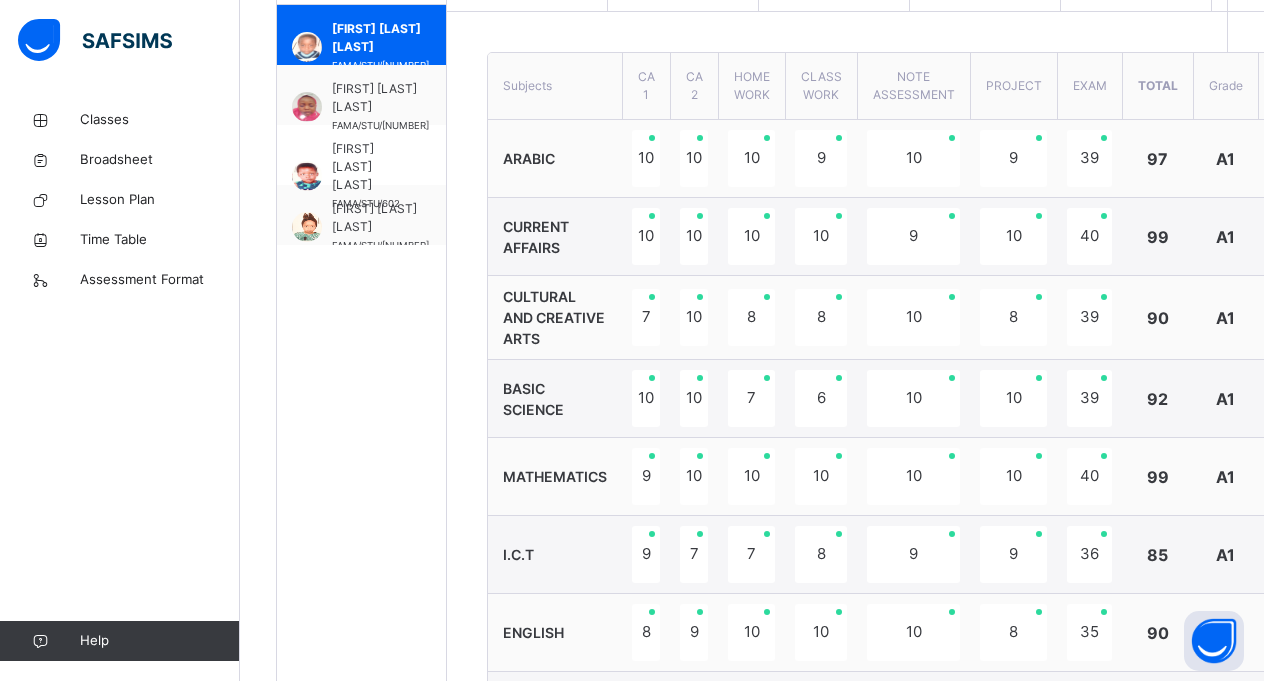 click on "Final Grade:   A1" at bounding box center (1292, -27) 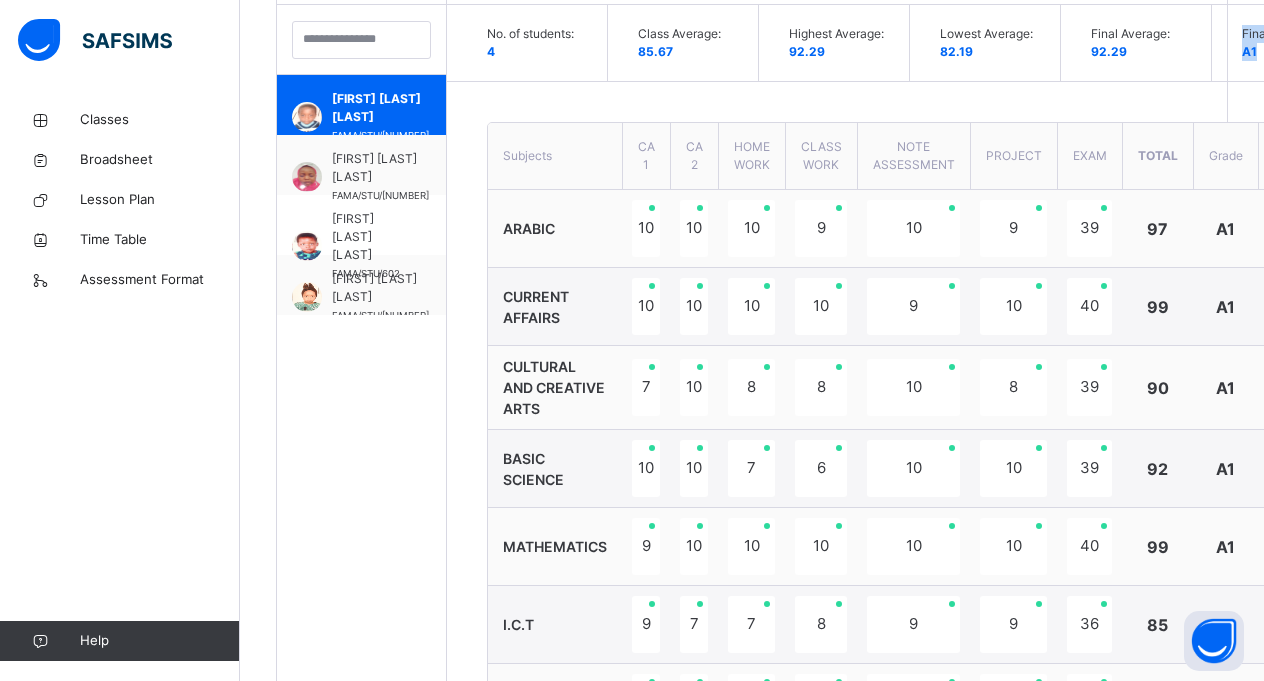 click on "[FIRST] [LAST] Performance Records Next Student   No. of students:   4   Class Average:   85.67   Highest Average:   92.29   Lowest Average:   82.19   Final Average:   92.29   Final Grade:   A1 Subjects CA 1 CA 2 HOME WORK CLASS WORK NOTE ASSESSMENT PROJECT EXAM Total Grade Comment ARABIC 10 10 10 9 10 9 39 97 A1 CURRENT AFFAIRS 10 10 10 10 9 10 40 99 A1 CULTURAL AND CREATIVE ARTS 7 10 8 8 10 8 39 90 A1 BASIC SCIENCE 10 10 7 6 10 10 39 92 A1 MATHEMATICS 9 10 10 10 10 10 40 99 A1 I.C.T 9 7 7 8 9 9 36 85 A1 ENGLISH 8 9 10 10 10 8 35 90 A1 ISLAMIC RELIGIOUS STUDIES 9 10 8 8 8 8 39 90 A1 NATIONAL VALUES 8 9 8 8 8 8 35.5 84.5 A1 QUANTITATIVE REASONING 10 10 9 10 10 10 40 99 A1 VERBAL REASONING 10 9 10 10 10 10 40 99 A1 VOCATIONAL APTITUDE 9 8 8 8 8 8 34 83 A1 Class teacher's comment Character Count:   255 / 640   Generate   Save Comment × 😞 🙁 😐 🙂 😄" at bounding box center [915, 753] 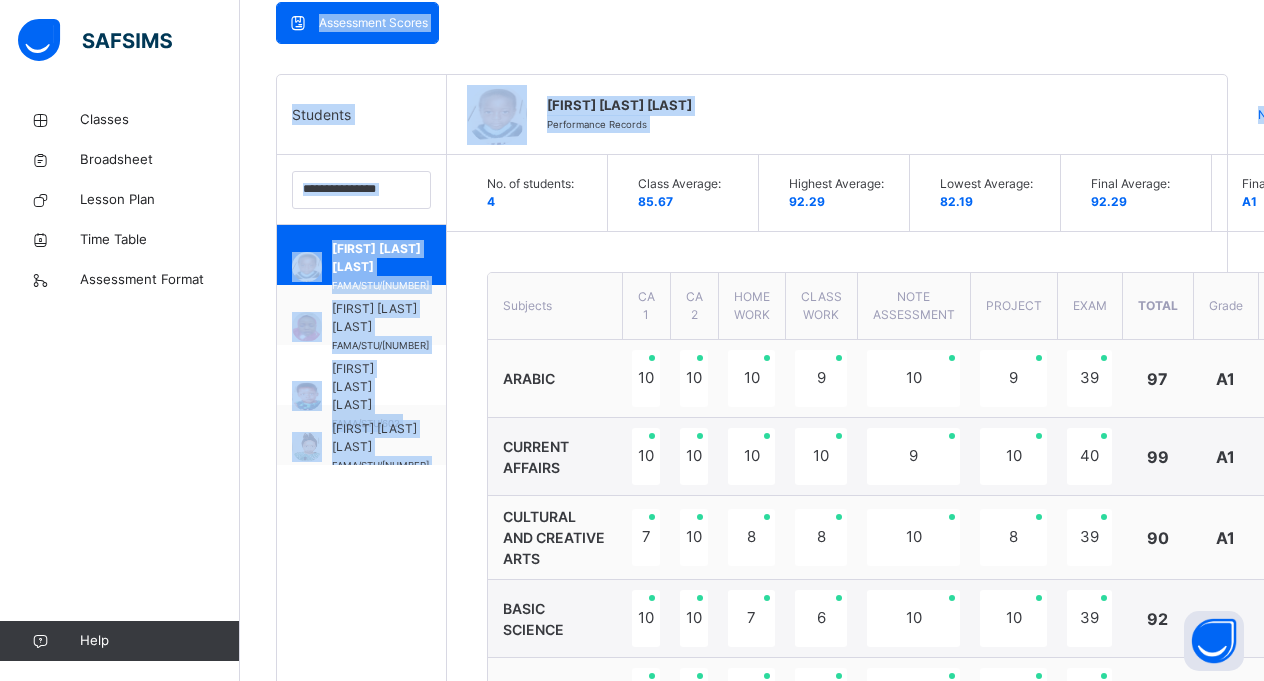 click on "Back  / YEAR 1 A YEAR 1 A YEAR ONE Third Term 2024-2025 Class Members Subjects Results Skills Attendance Timetable Form Teacher Results More Options   4  Students in class Download Pdf Report Excel Report View subject profile FAMA ISLAMIC INTERNATIONAL SCHOOL Date: [DATE], [TIME] Class Members Class:  YEAR 1 A Total no. of Students:  4 Term:  Third Term Session:  2024-2025 S/NO Admission No. Last Name First Name Other Name 1 FAMA/STU/[NUMBER] [LAST] [FIRST] [LAST] 2 FAMA/STU/[NUMBER] [LAST] [FIRST] [LAST] 3 FAMA/STU/[NUMBER] [LAST] [FIRST] [LAST] 4 FAMA/STU/[NUMBER] [LAST] [FIRST] [LAST] Students Actions [FIRST] [LAST] [LAST] FAMA/STU/[NUMBER] [FIRST] [LAST] [LAST] FAMA/STU/[NUMBER] [FIRST] [LAST] [LAST] FAMA/STU/[NUMBER] × Add Student Students Without Class   Customers There are currently no records. Cancel Save × Remove Student From Class This action would delete   from the class. Are you sure you want to carry on? Cancel Yes, Remove Student Bulk Upload Student Upload XLSX File     Browse file" at bounding box center (752, 724) 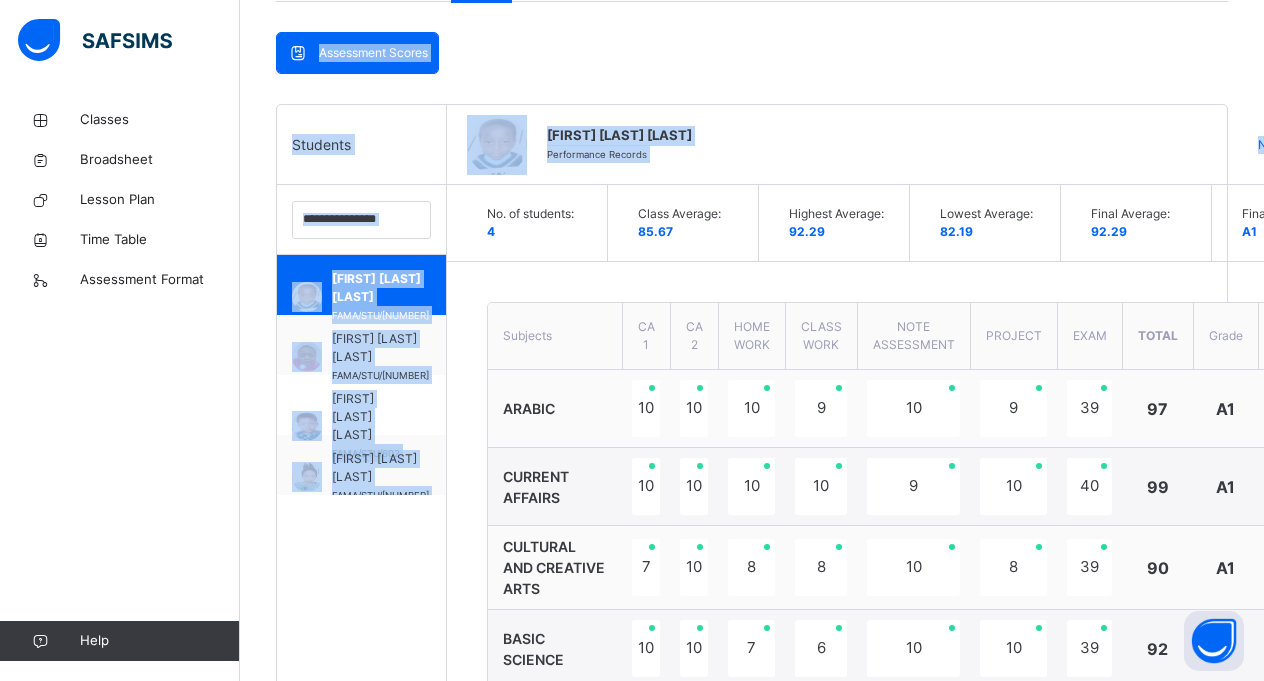 click on "Back  / YEAR 1 A YEAR 1 A YEAR ONE Third Term 2024-2025 Class Members Subjects Results Skills Attendance Timetable Form Teacher Results More Options   4  Students in class Download Pdf Report Excel Report View subject profile FAMA ISLAMIC INTERNATIONAL SCHOOL Date: [DATE], [TIME] Class Members Class:  YEAR 1 A Total no. of Students:  4 Term:  Third Term Session:  2024-2025 S/NO Admission No. Last Name First Name Other Name 1 FAMA/STU/[NUMBER] [LAST] [FIRST] [LAST] 2 FAMA/STU/[NUMBER] [LAST] [FIRST] [LAST] 3 FAMA/STU/[NUMBER] [LAST] [FIRST] [LAST] 4 FAMA/STU/[NUMBER] [LAST] [FIRST] [LAST] Students Actions [FIRST] [LAST] [LAST] FAMA/STU/[NUMBER] [FIRST] [LAST] [LAST] FAMA/STU/[NUMBER] [FIRST] [LAST] [LAST] FAMA/STU/[NUMBER] × Add Student Students Without Class   Customers There are currently no records. Cancel Save × Remove Student From Class This action would delete   from the class. Are you sure you want to carry on? Cancel Yes, Remove Student Bulk Upload Student Upload XLSX File     Browse file" at bounding box center [752, 754] 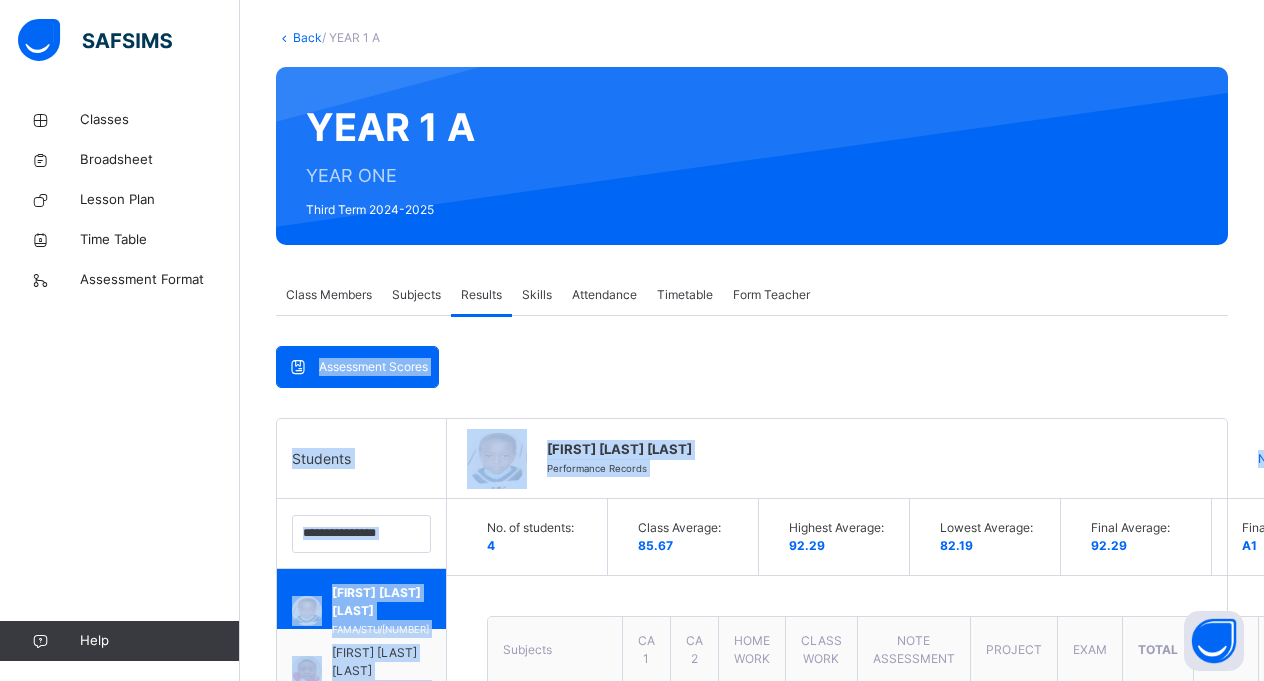 click on "Back  / YEAR 1 A YEAR 1 A YEAR ONE Third Term 2024-2025 Class Members Subjects Results Skills Attendance Timetable Form Teacher Results More Options   4  Students in class Download Pdf Report Excel Report View subject profile FAMA ISLAMIC INTERNATIONAL SCHOOL Date: [DATE], [TIME] Class Members Class:  YEAR 1 A Total no. of Students:  4 Term:  Third Term Session:  2024-2025 S/NO Admission No. Last Name First Name Other Name 1 FAMA/STU/[NUMBER] [LAST] [FIRST] [LAST] 2 FAMA/STU/[NUMBER] [LAST] [FIRST] [LAST] 3 FAMA/STU/[NUMBER] [LAST] [FIRST] [LAST] 4 FAMA/STU/[NUMBER] [LAST] [FIRST] [LAST] Students Actions [FIRST] [LAST] [LAST] FAMA/STU/[NUMBER] [FIRST] [LAST] [LAST] FAMA/STU/[NUMBER] [FIRST] [LAST] [LAST] FAMA/STU/[NUMBER] × Add Student Students Without Class   Customers There are currently no records. Cancel Save × Remove Student From Class This action would delete   from the class. Are you sure you want to carry on? Cancel Yes, Remove Student Bulk Upload Student Upload XLSX File     Browse file" at bounding box center [752, 1018] 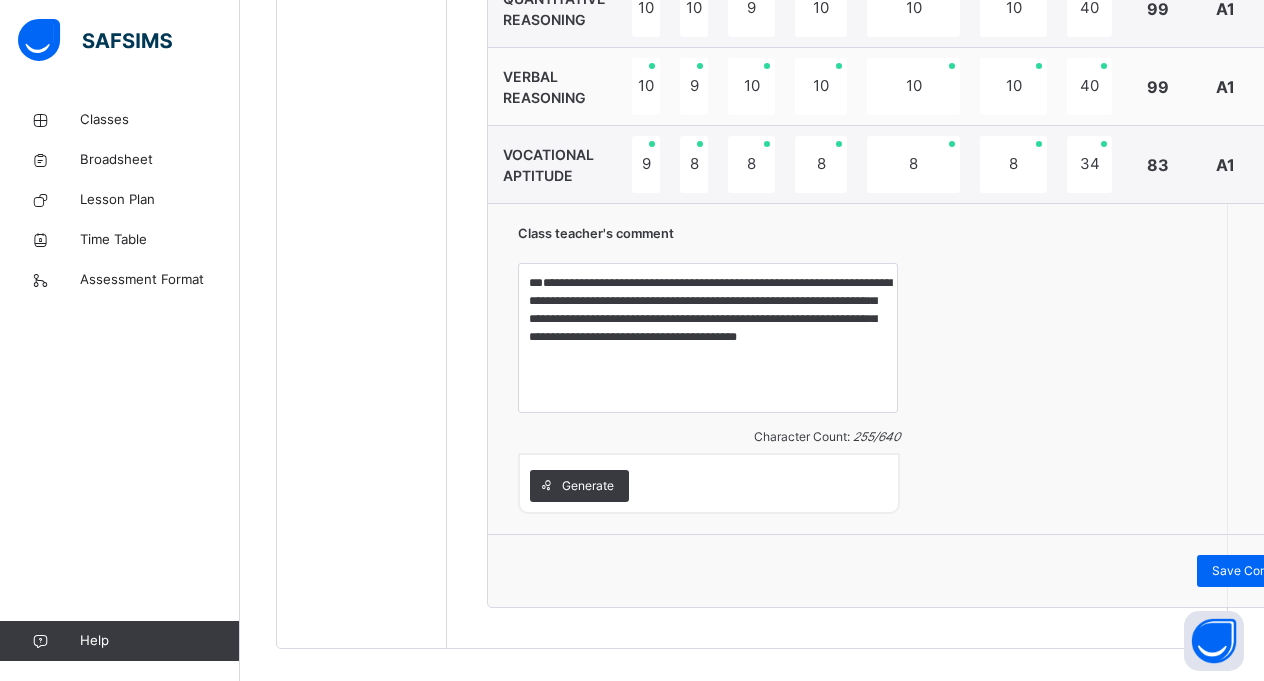 scroll, scrollTop: 1557, scrollLeft: 0, axis: vertical 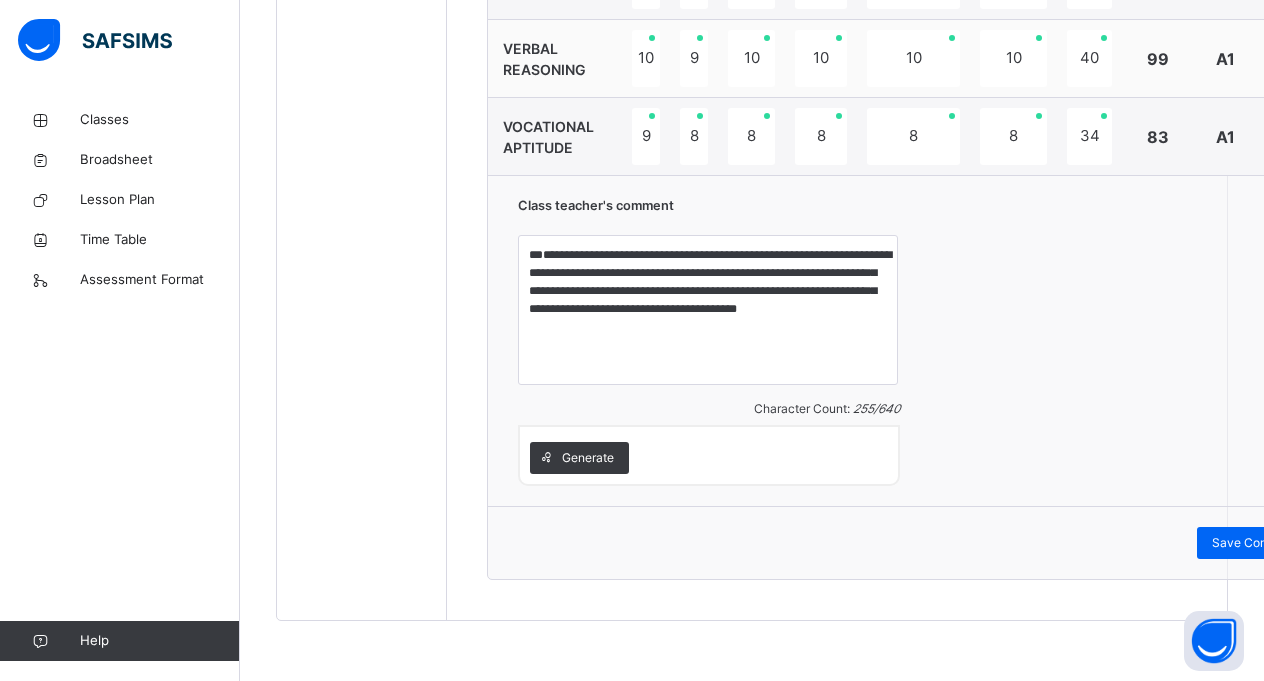 click on "**********" at bounding box center [915, 340] 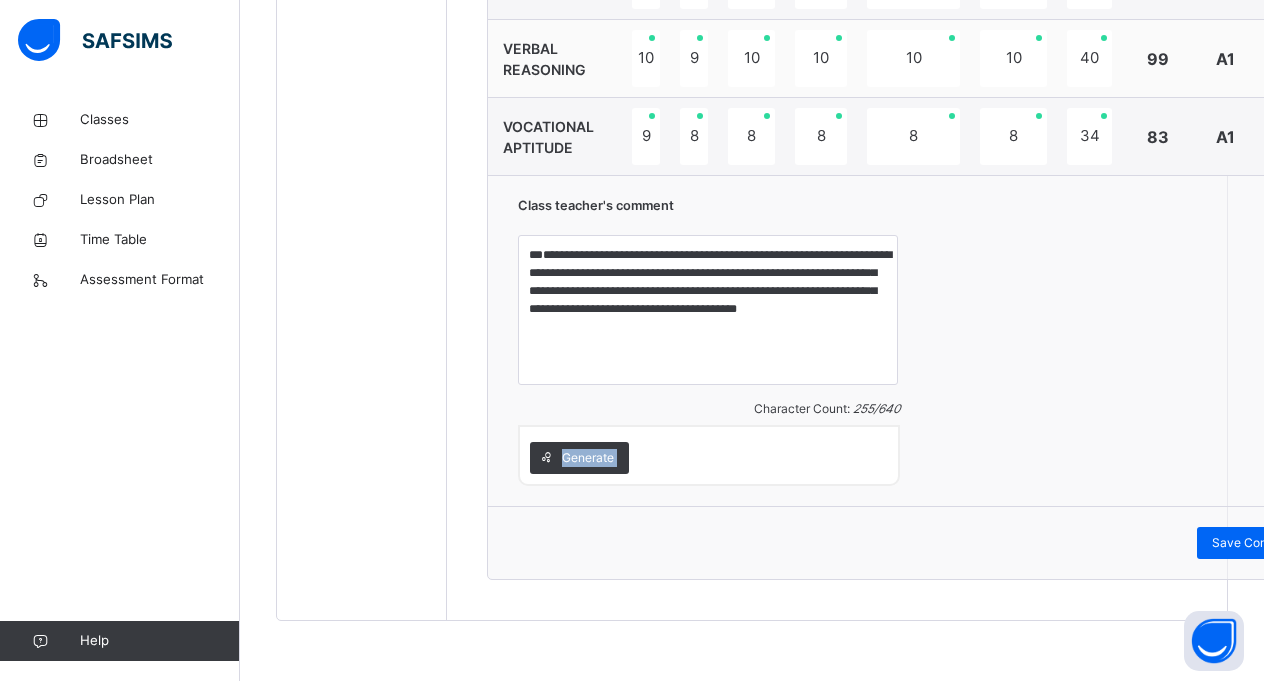 click on "**********" at bounding box center (915, 340) 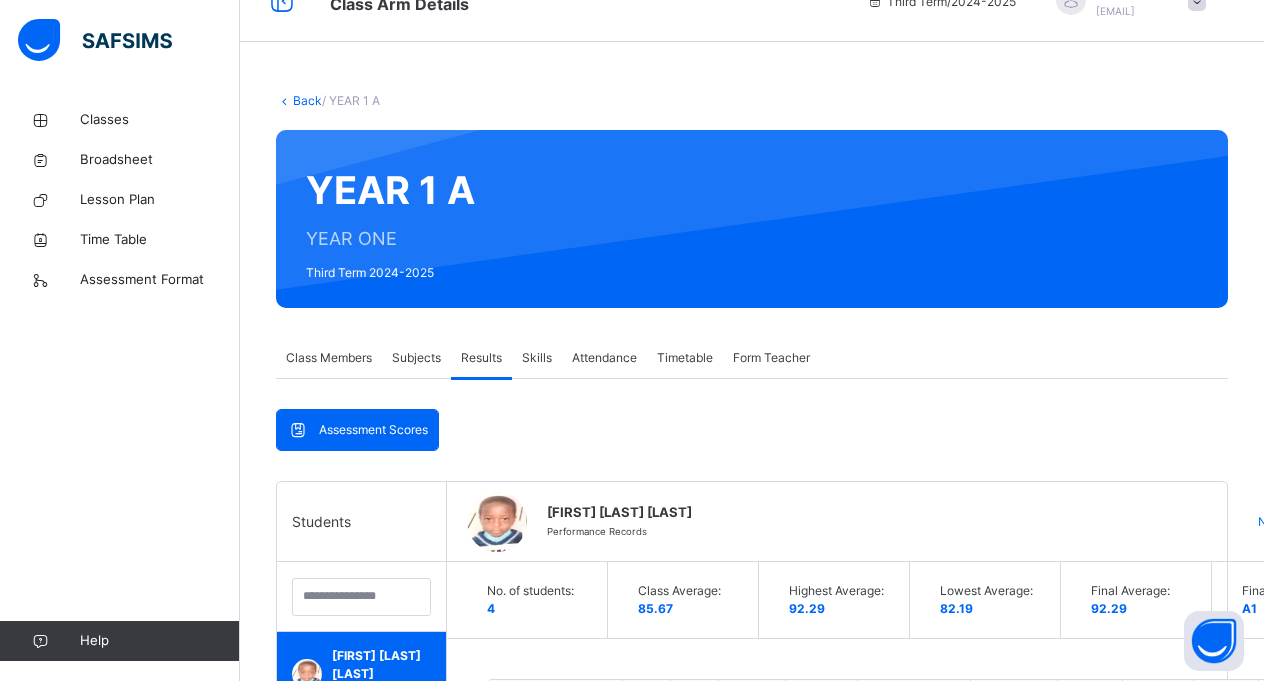 scroll, scrollTop: 0, scrollLeft: 0, axis: both 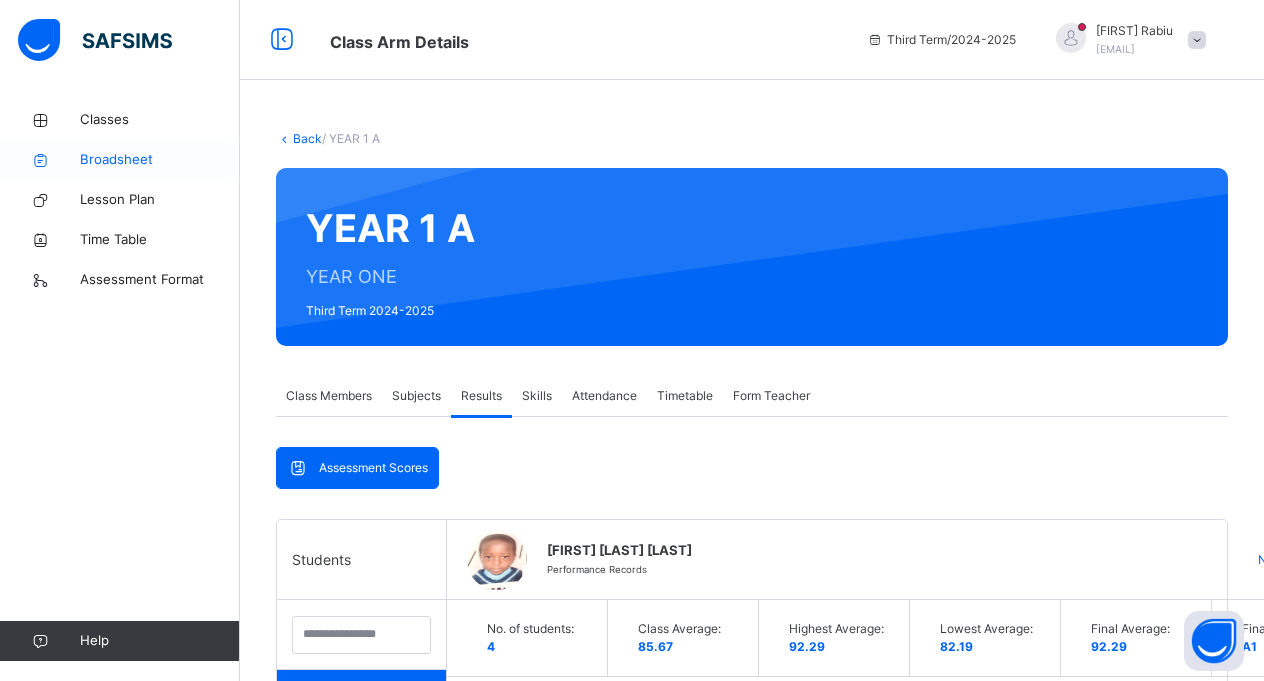 click on "Broadsheet" at bounding box center [160, 160] 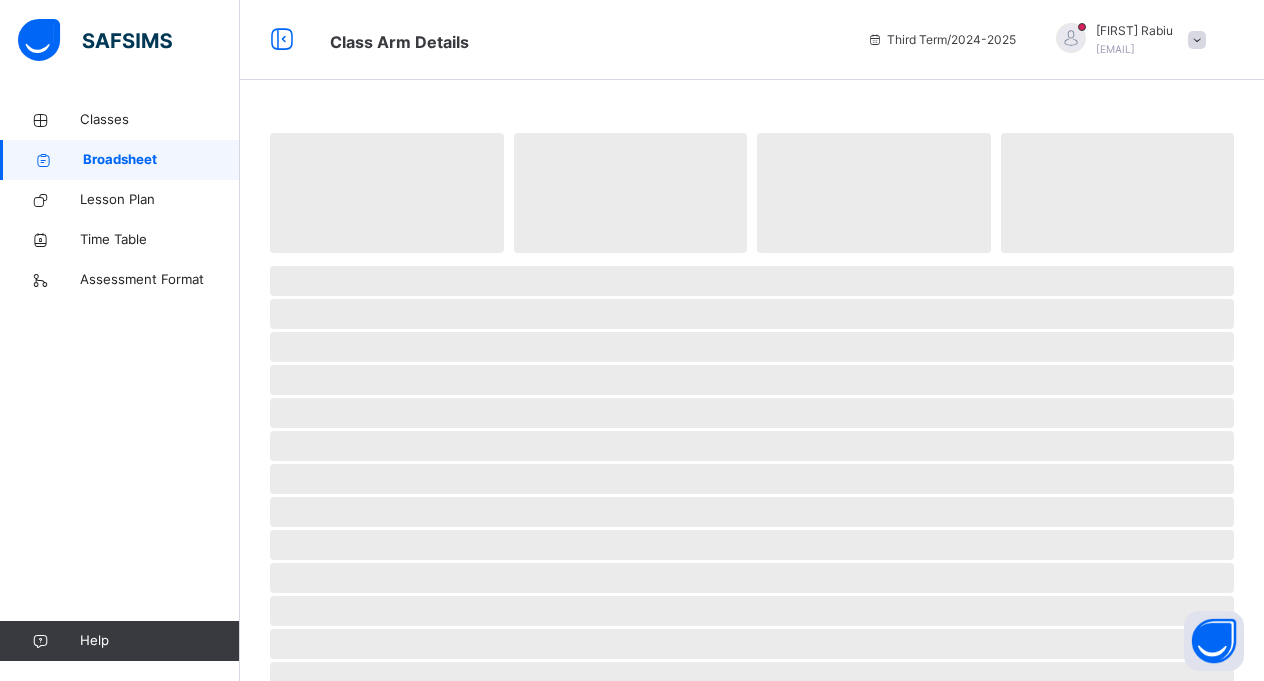 click on "Broadsheet" at bounding box center [161, 160] 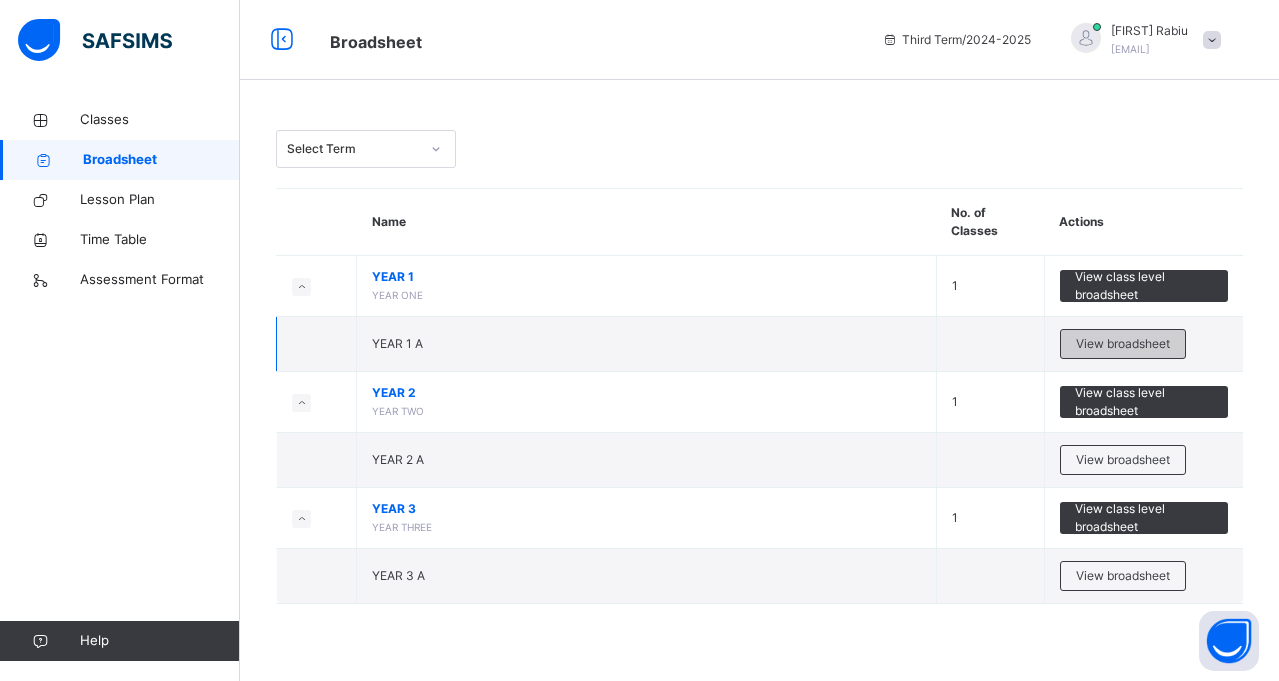 click on "View broadsheet" at bounding box center (1123, 344) 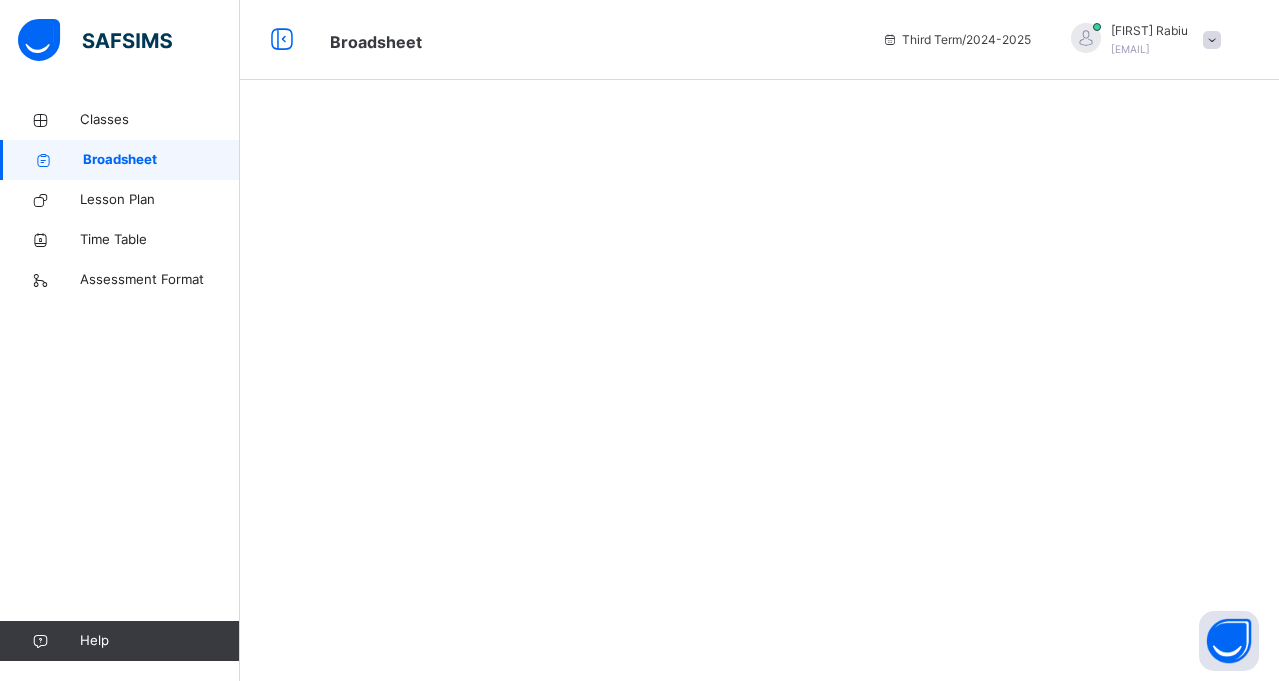 click at bounding box center (759, 340) 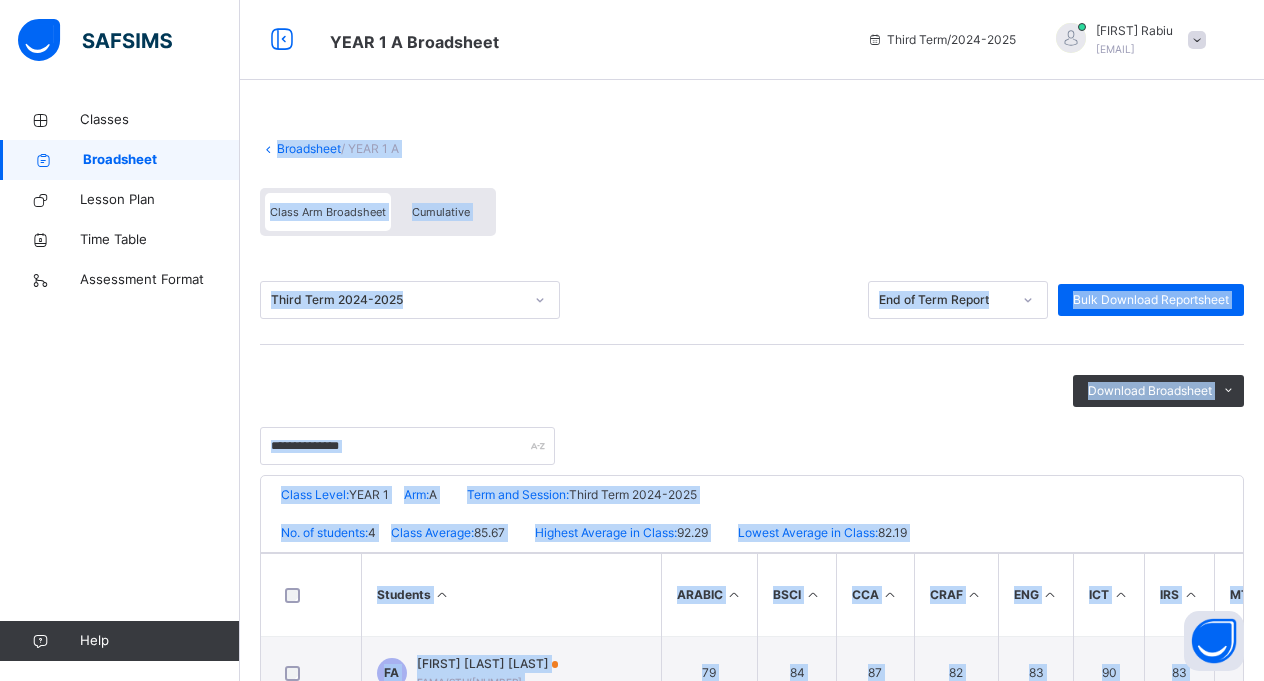 click on "Class Arm Broadsheet Cumulative" at bounding box center [752, 217] 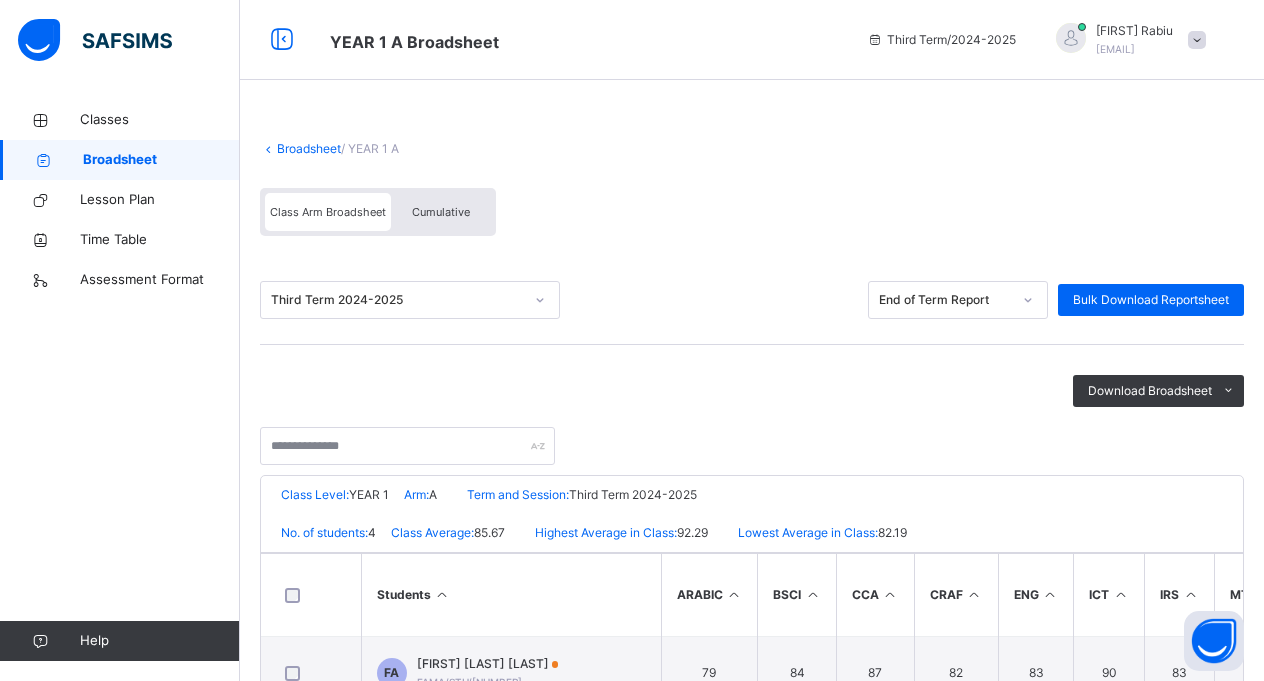 click on "Class Arm Broadsheet Cumulative" at bounding box center (752, 217) 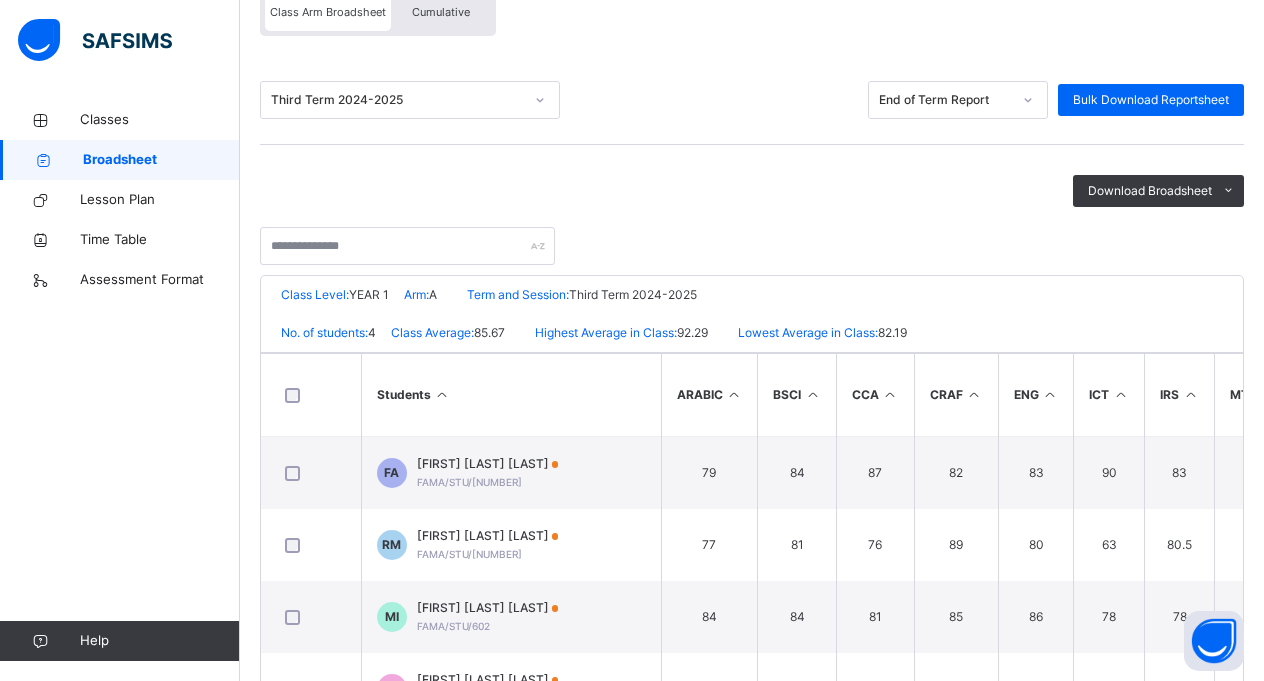 scroll, scrollTop: 293, scrollLeft: 0, axis: vertical 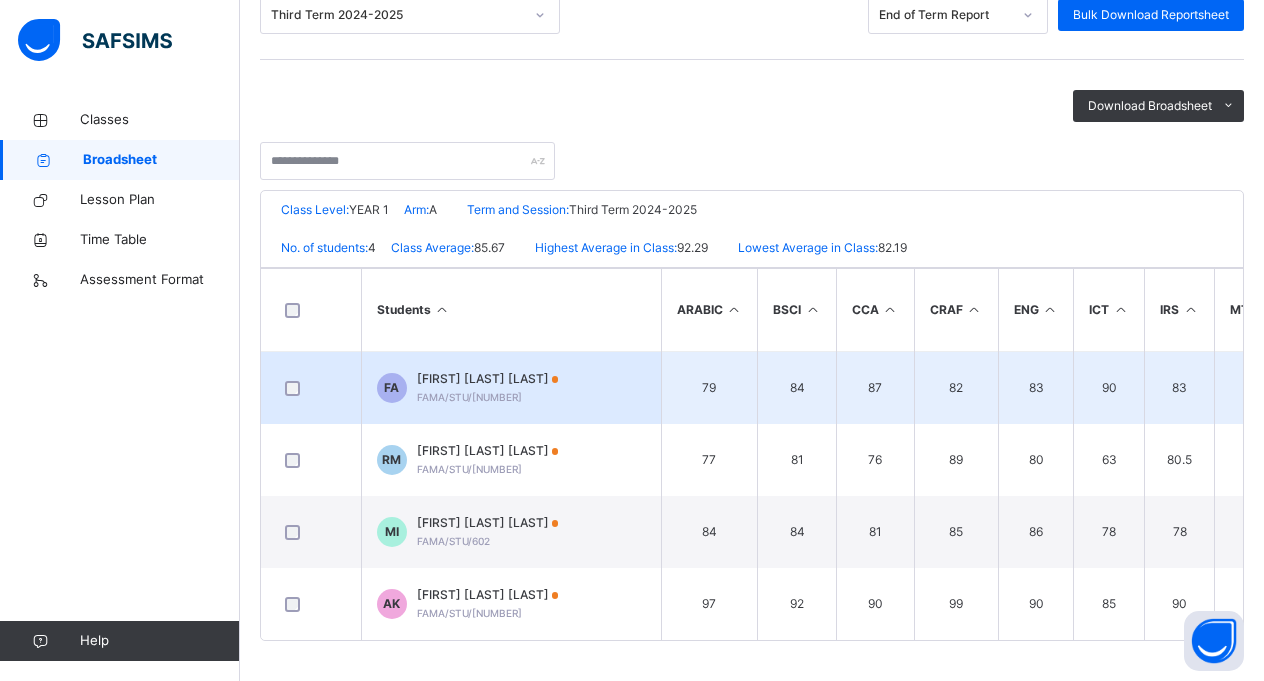click at bounding box center [311, 388] 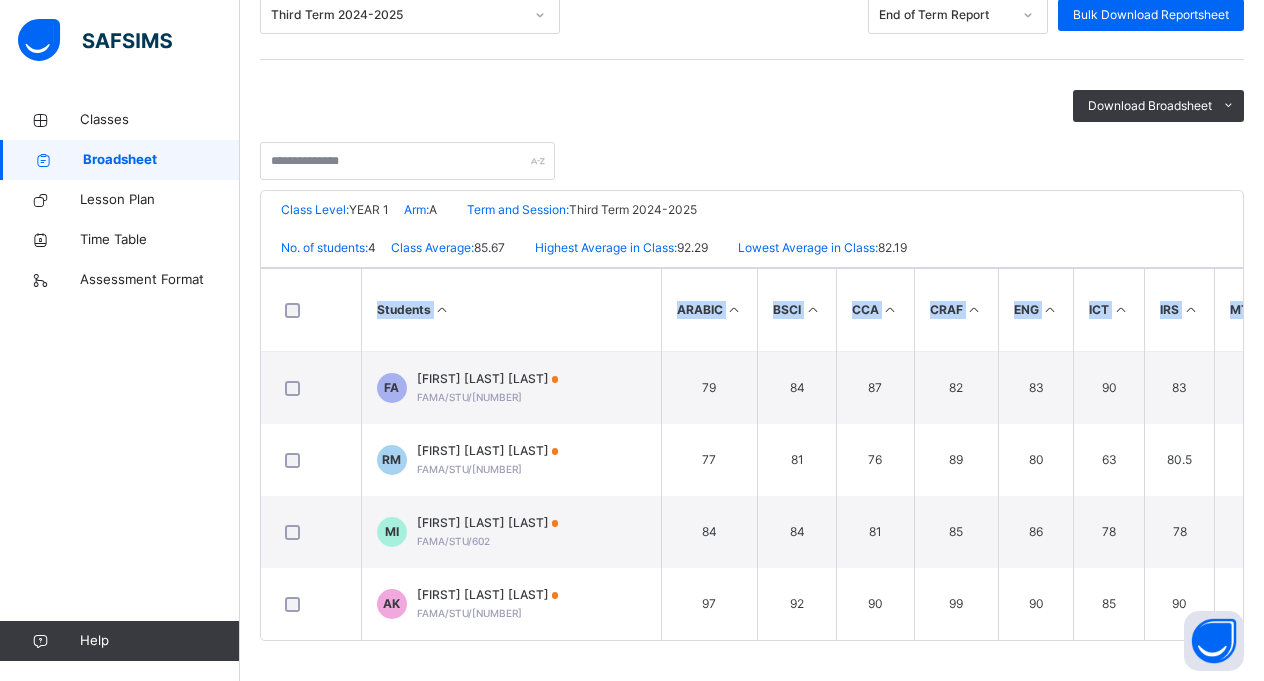 drag, startPoint x: 331, startPoint y: 387, endPoint x: 643, endPoint y: 340, distance: 315.5202 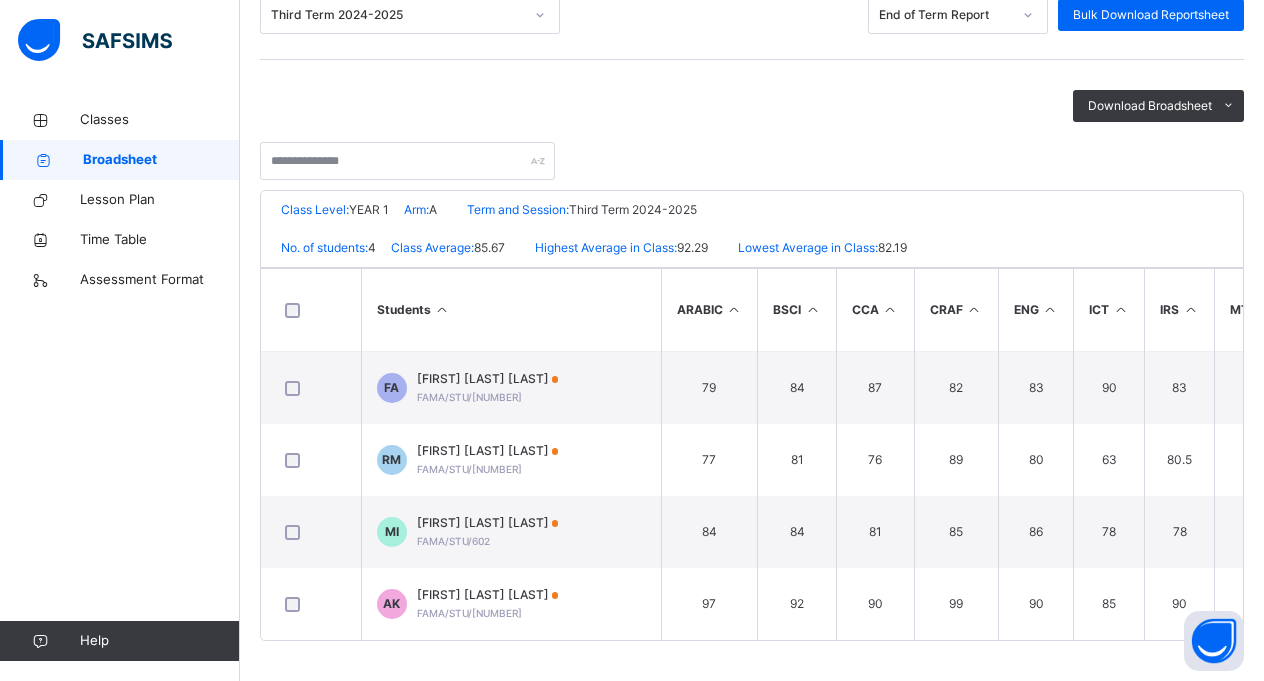 click on "Class Level:  YEAR 1  Arm:  A  Term and Session:  Third Term 2024-2025" at bounding box center (752, 210) 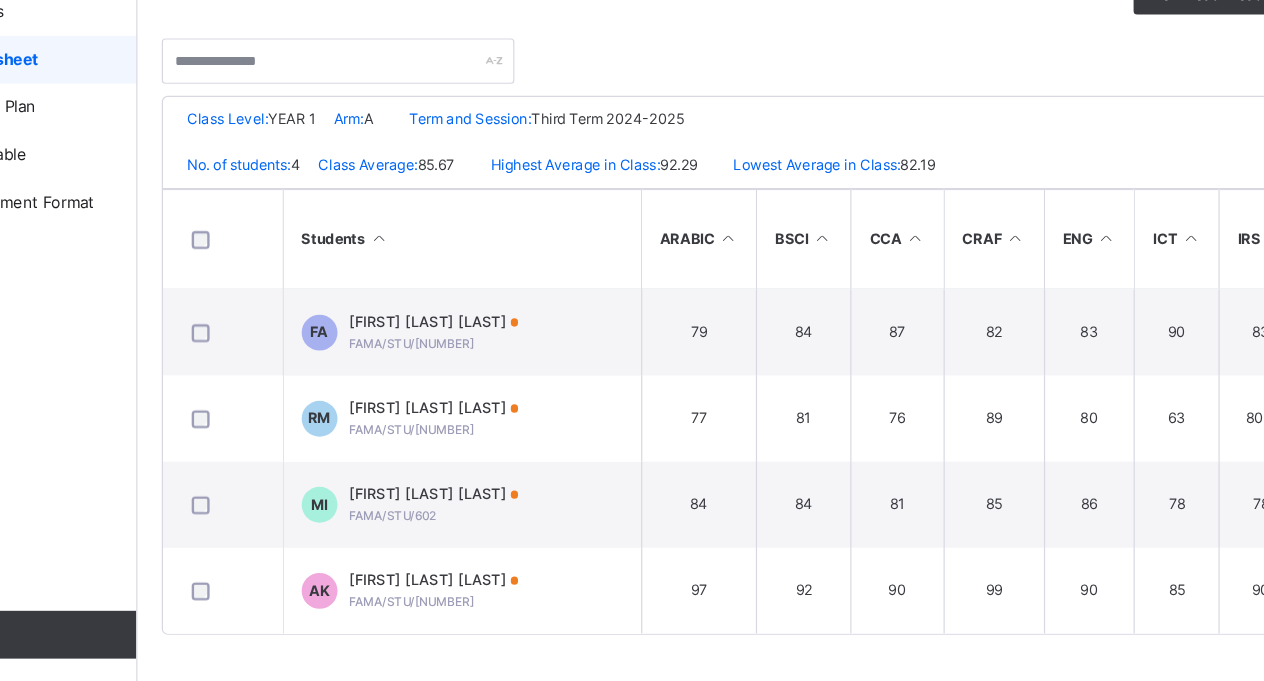 scroll, scrollTop: 289, scrollLeft: 0, axis: vertical 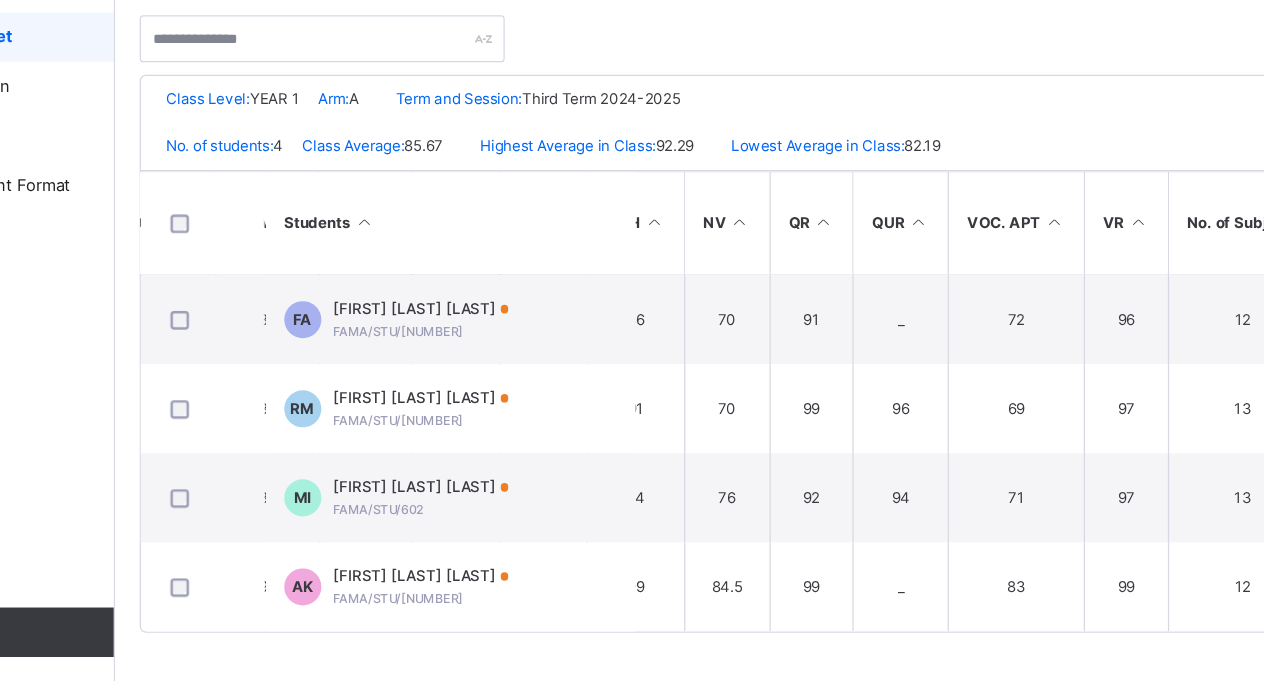 click at bounding box center [889, 309] 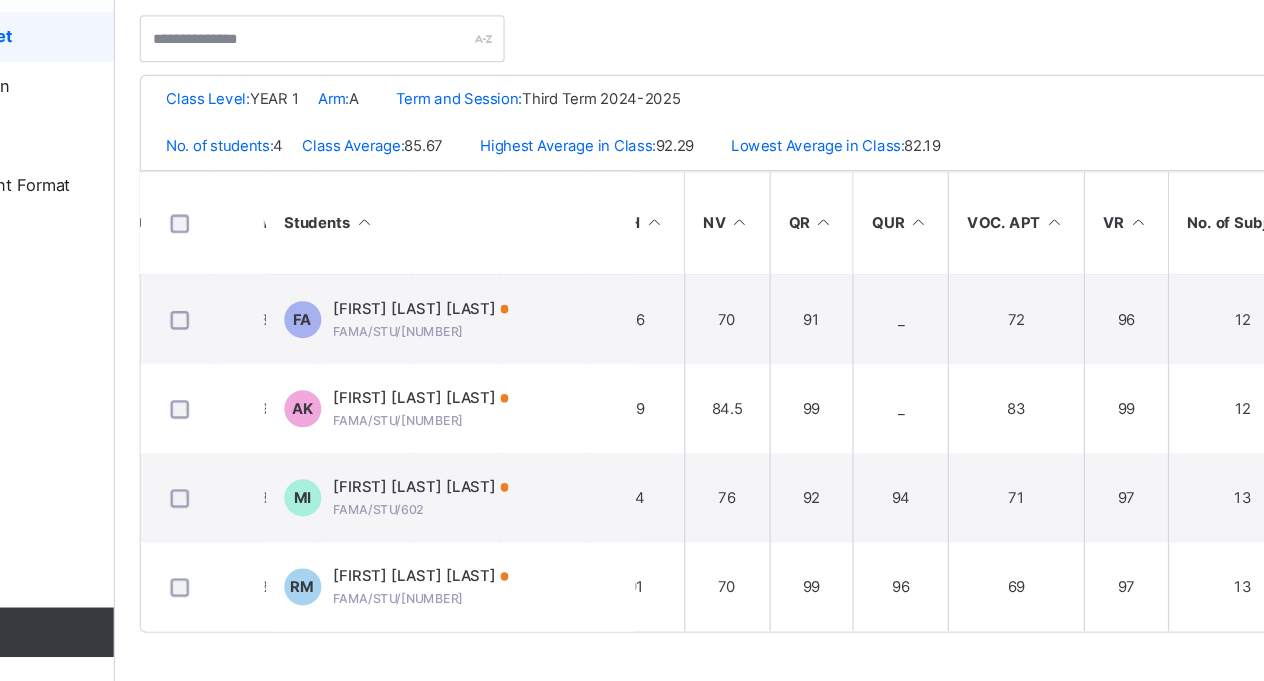 scroll, scrollTop: 0, scrollLeft: 0, axis: both 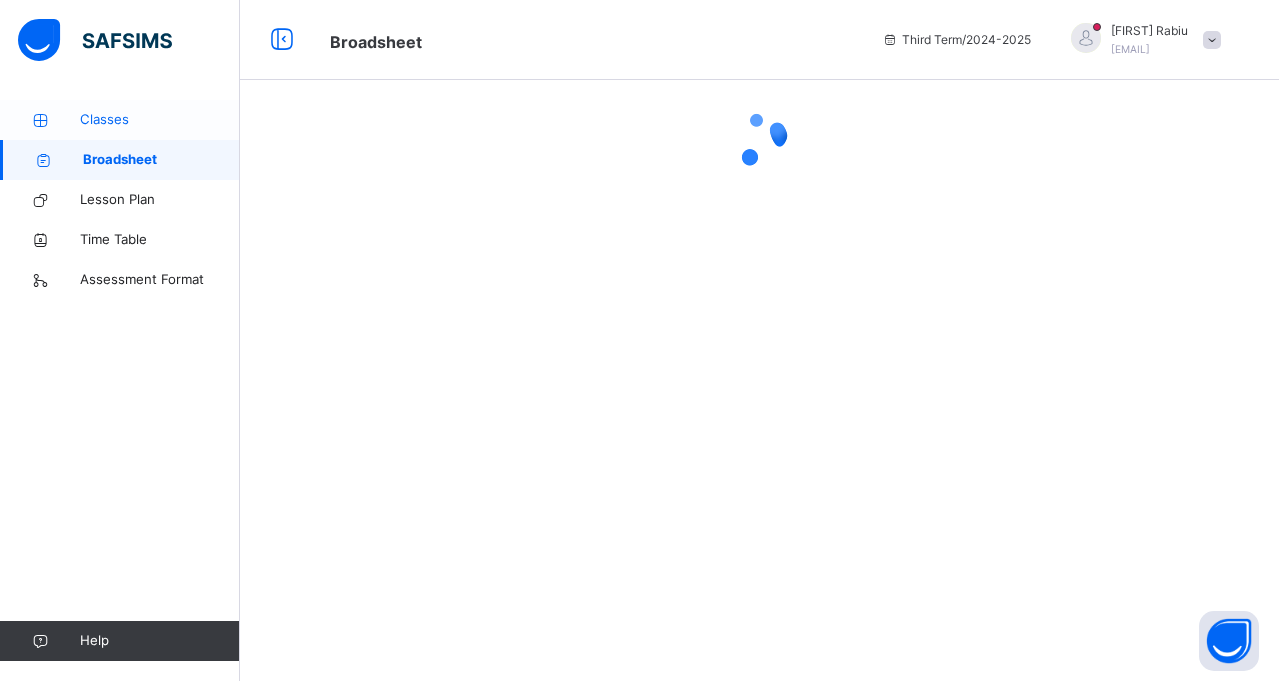 click on "Classes" at bounding box center (160, 120) 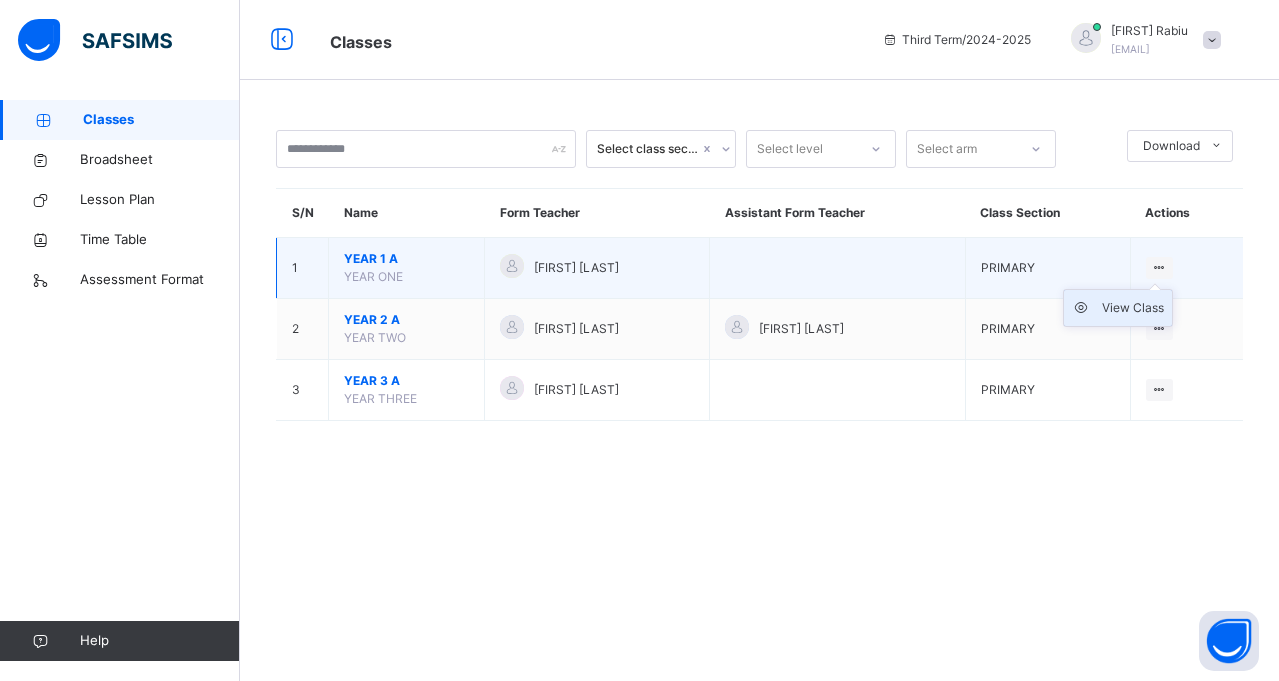 click on "View Class" at bounding box center [1133, 308] 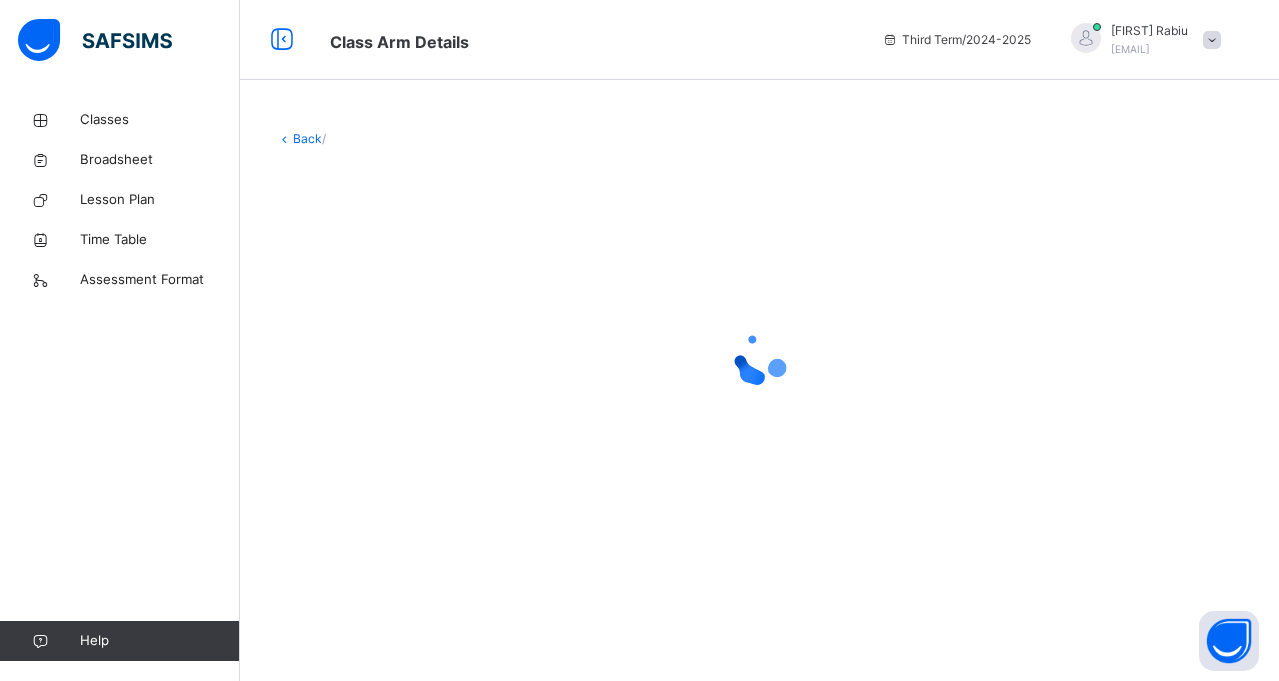 click at bounding box center (759, 358) 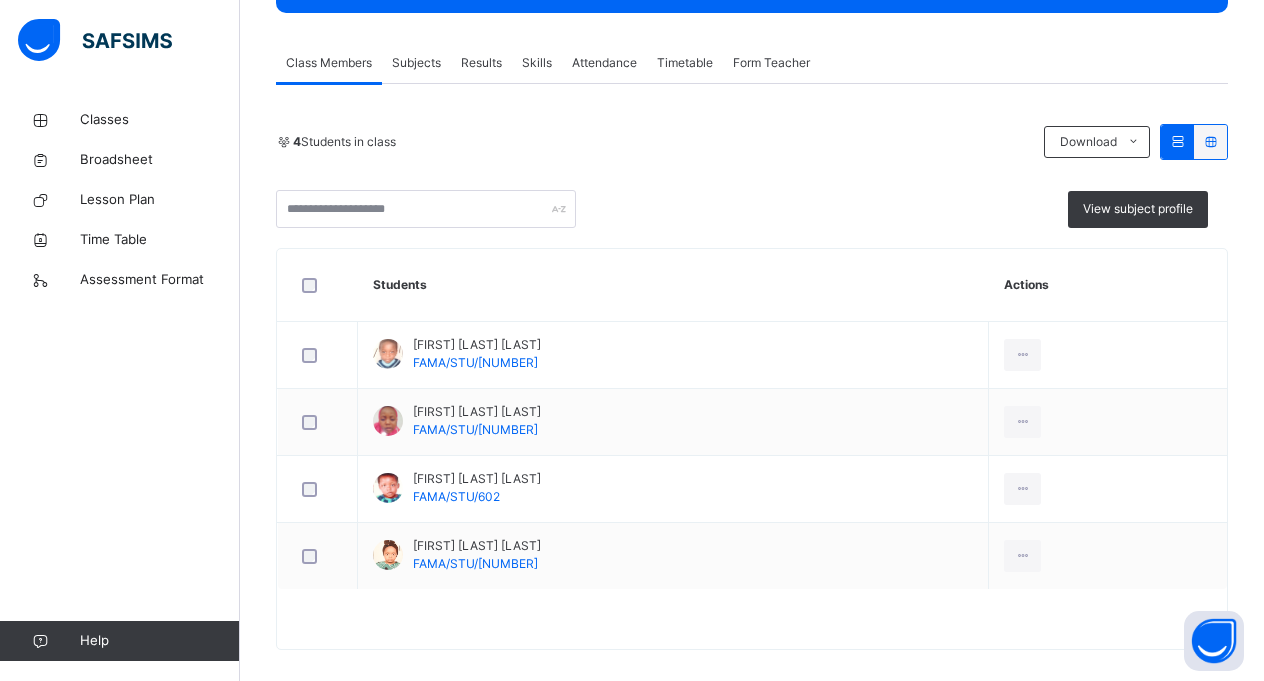 scroll, scrollTop: 352, scrollLeft: 0, axis: vertical 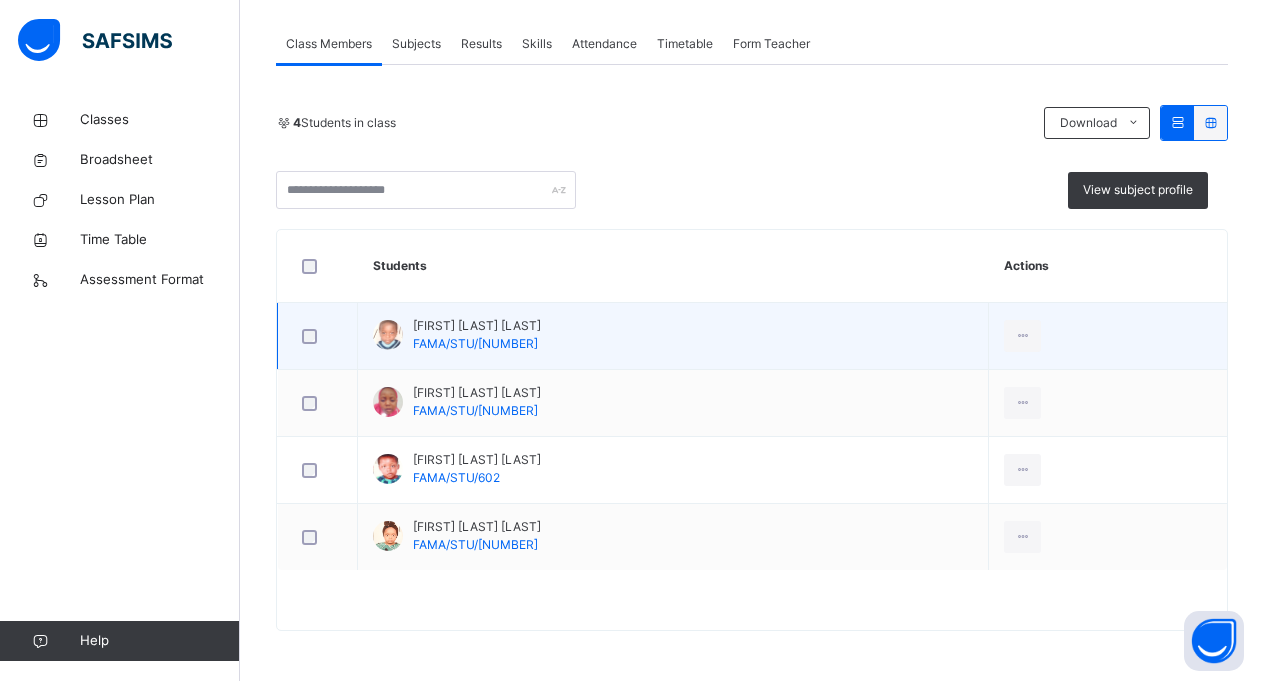 click at bounding box center (317, 336) 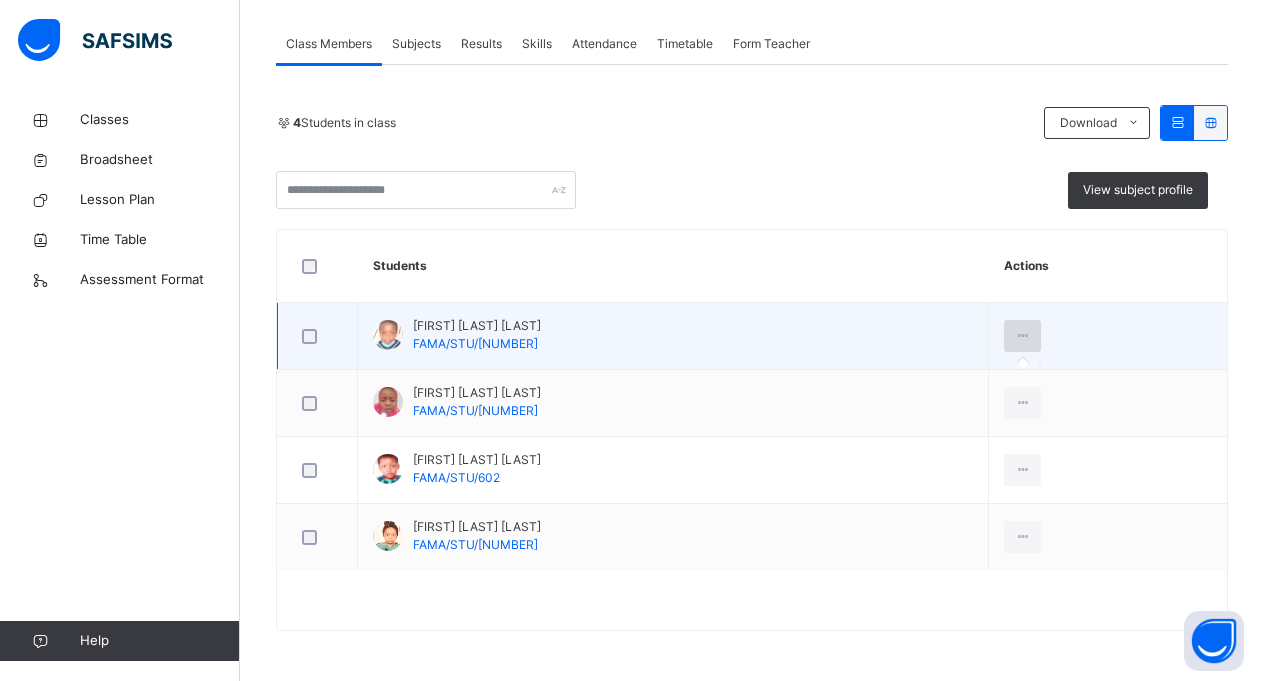 click at bounding box center (1022, 336) 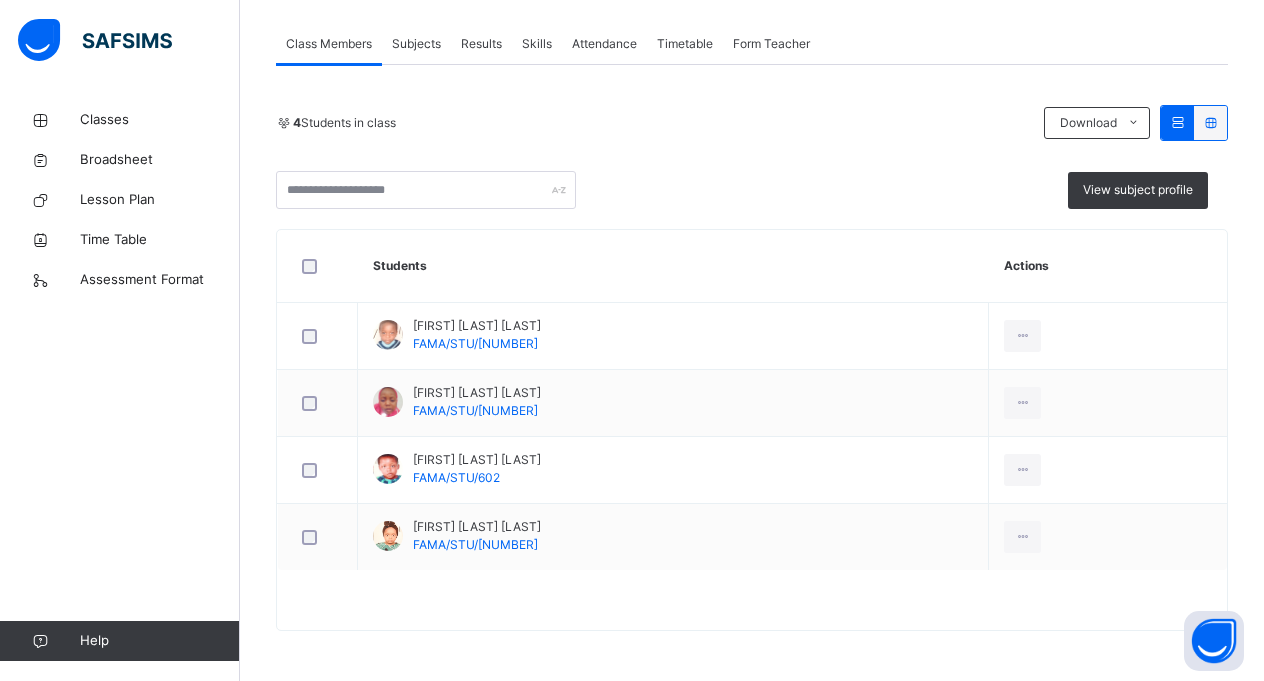 click on "Results" at bounding box center [481, 44] 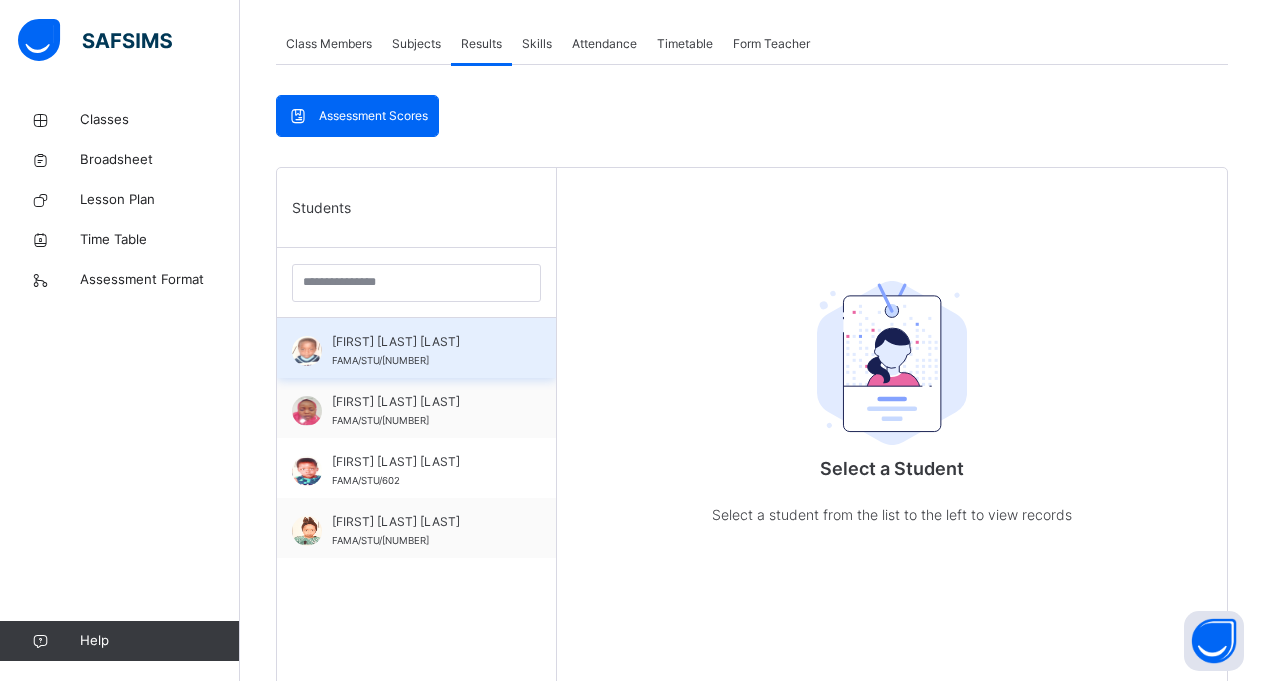click on "[FIRST] [LAST] [LAST]" at bounding box center (421, 342) 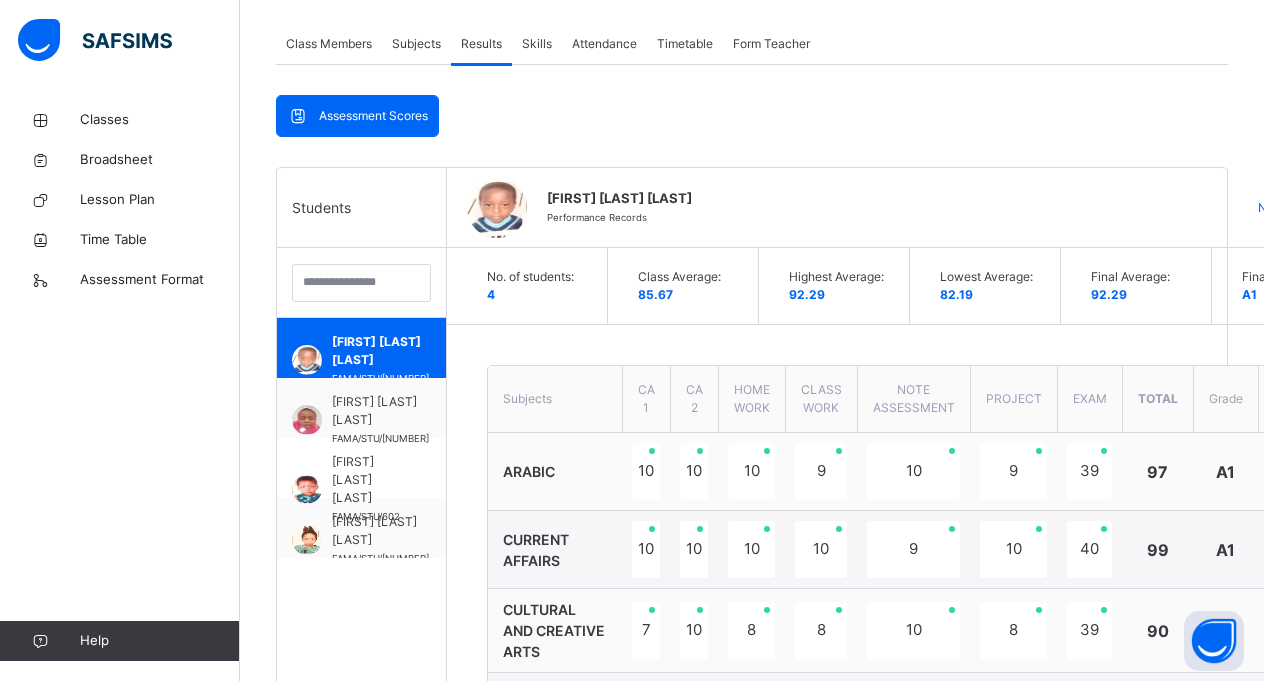 click on "[FIRST] [LAST] Performance Records" at bounding box center [884, 208] 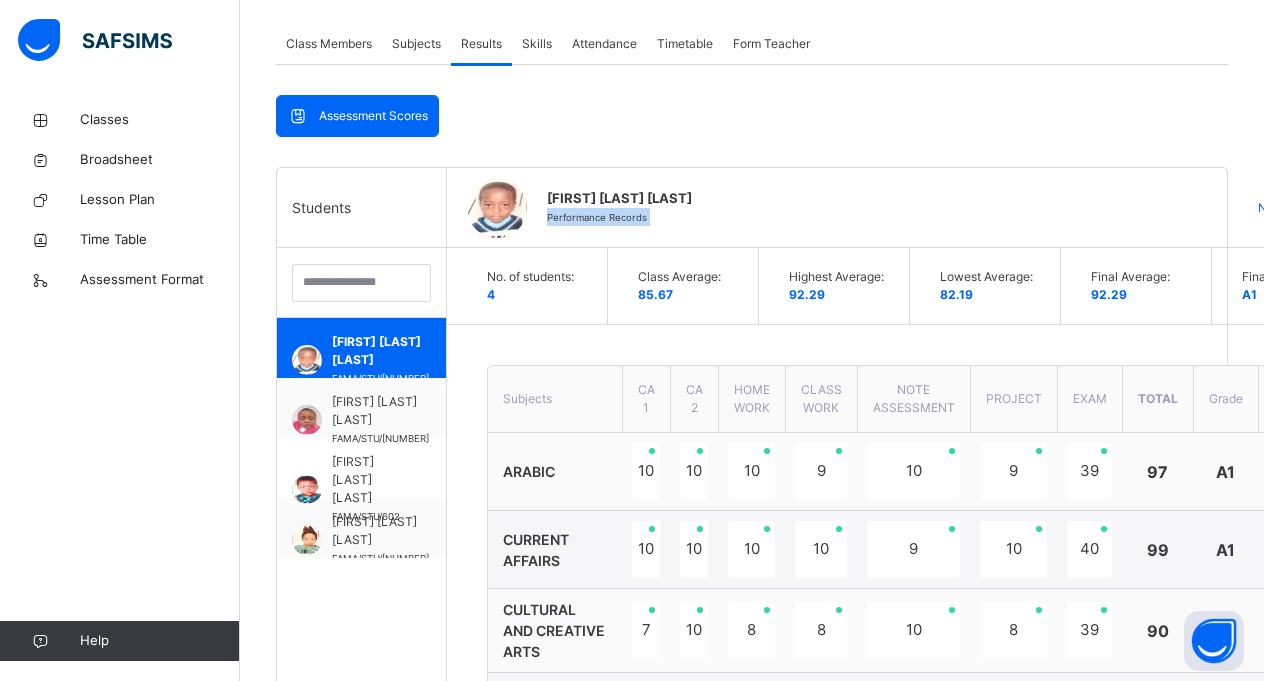click on "[FIRST] [LAST] Performance Records" at bounding box center [884, 208] 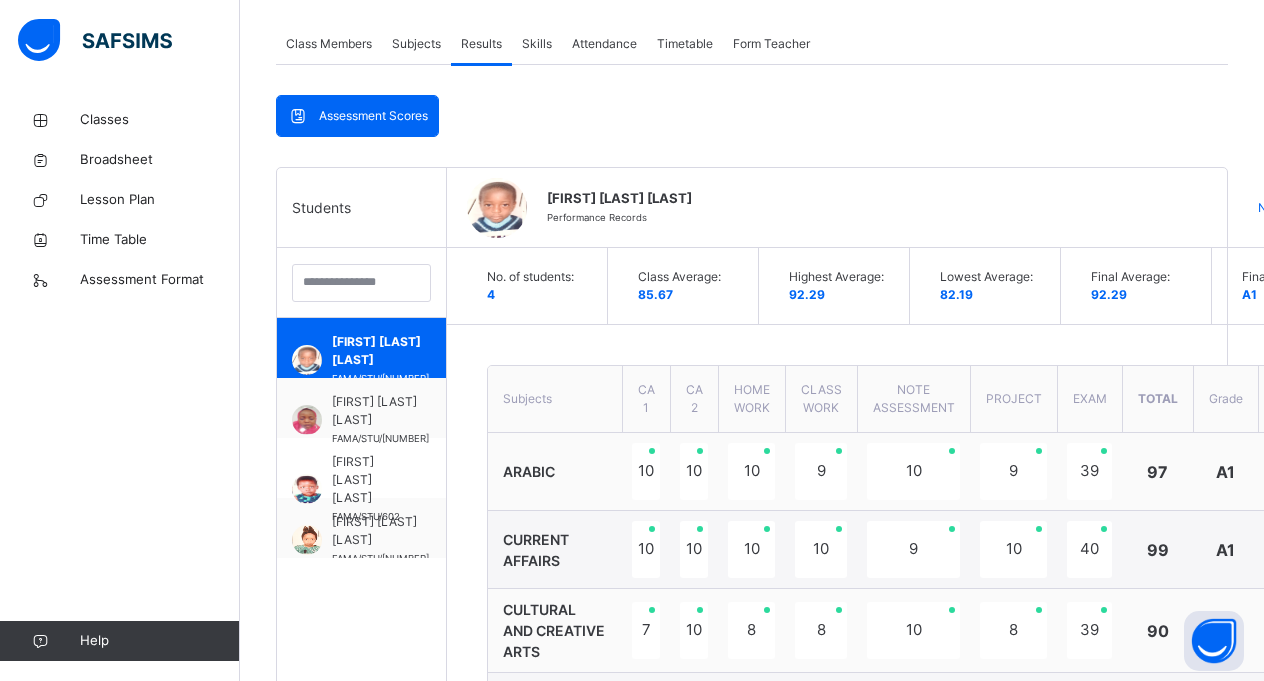 click on "[FIRST] [LAST] Performance Records" at bounding box center (884, 208) 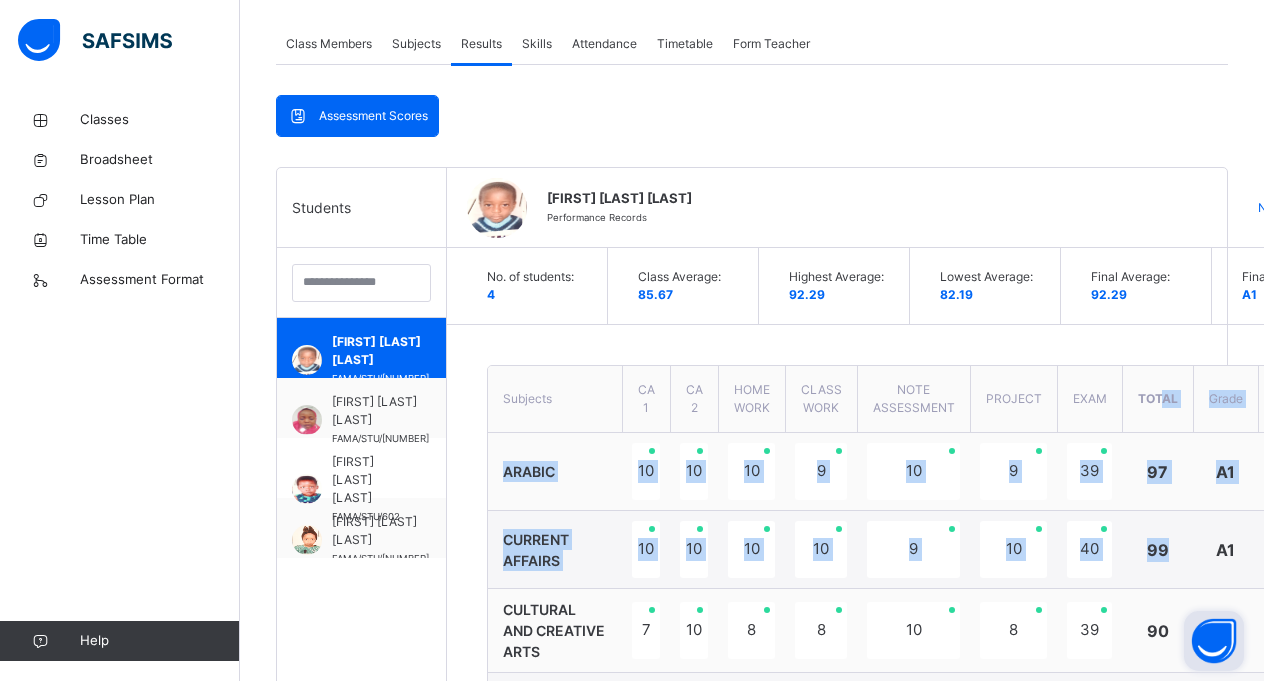 drag, startPoint x: 1156, startPoint y: 391, endPoint x: 1185, endPoint y: 629, distance: 239.7603 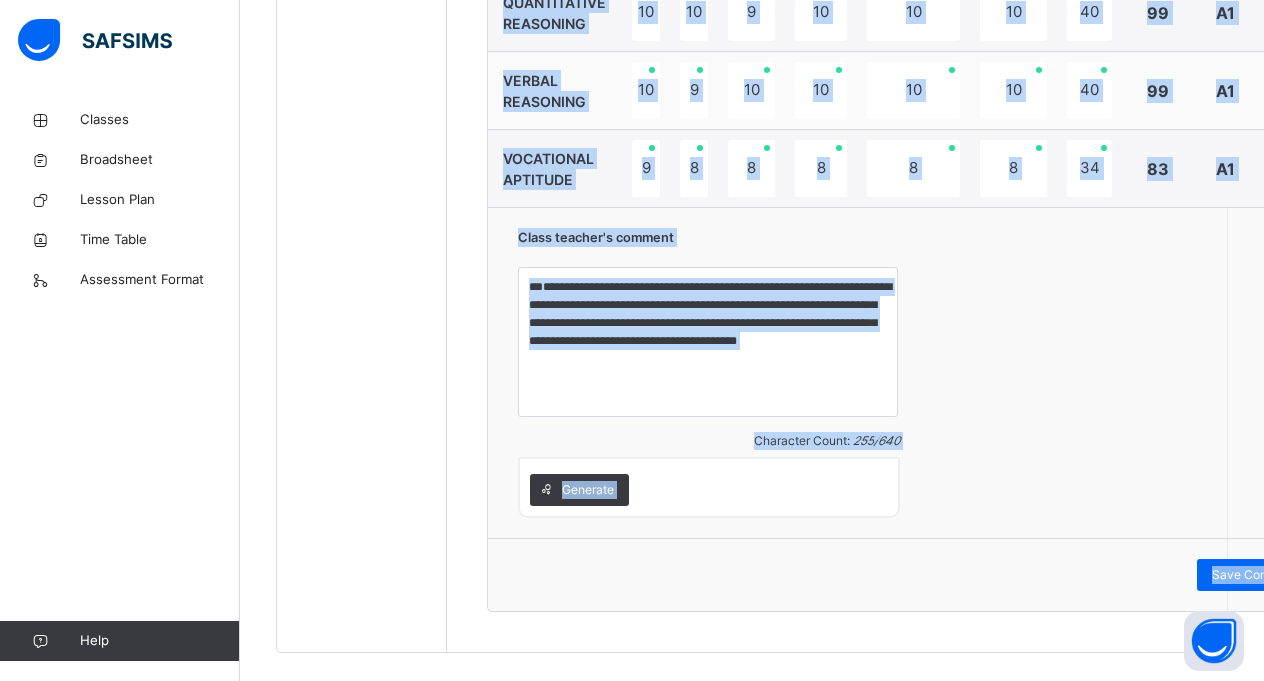 scroll, scrollTop: 1557, scrollLeft: 0, axis: vertical 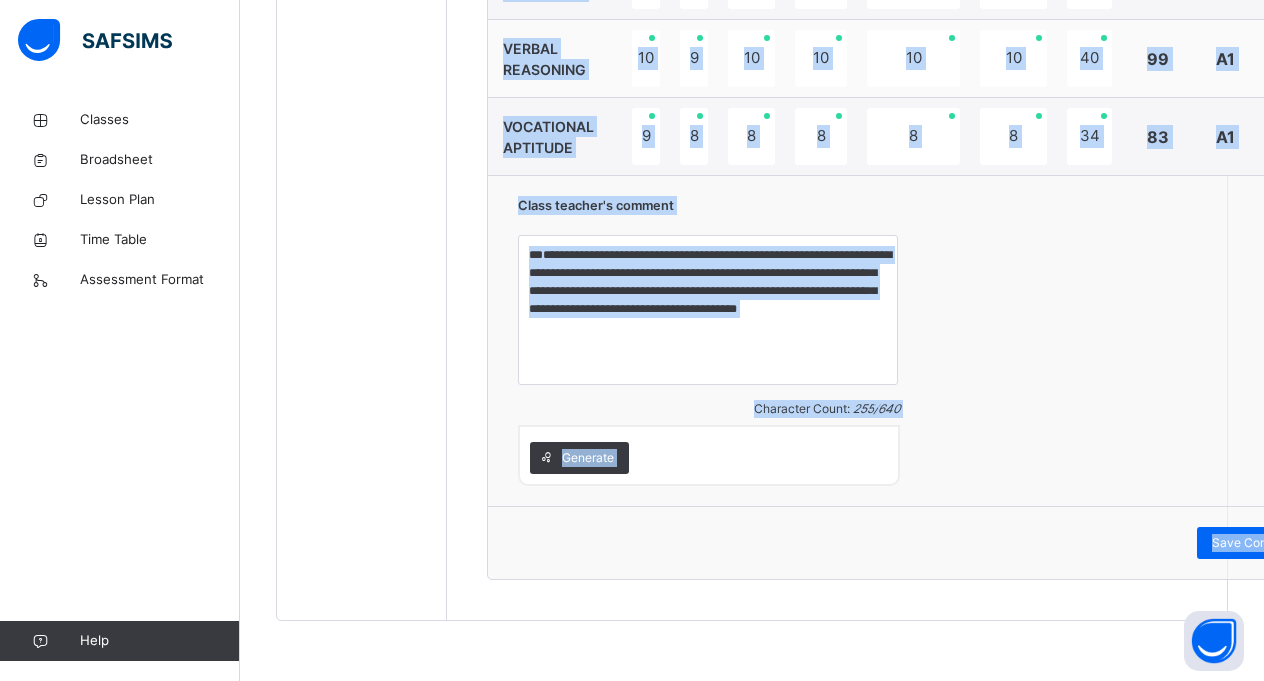 click on "**********" at bounding box center [915, 340] 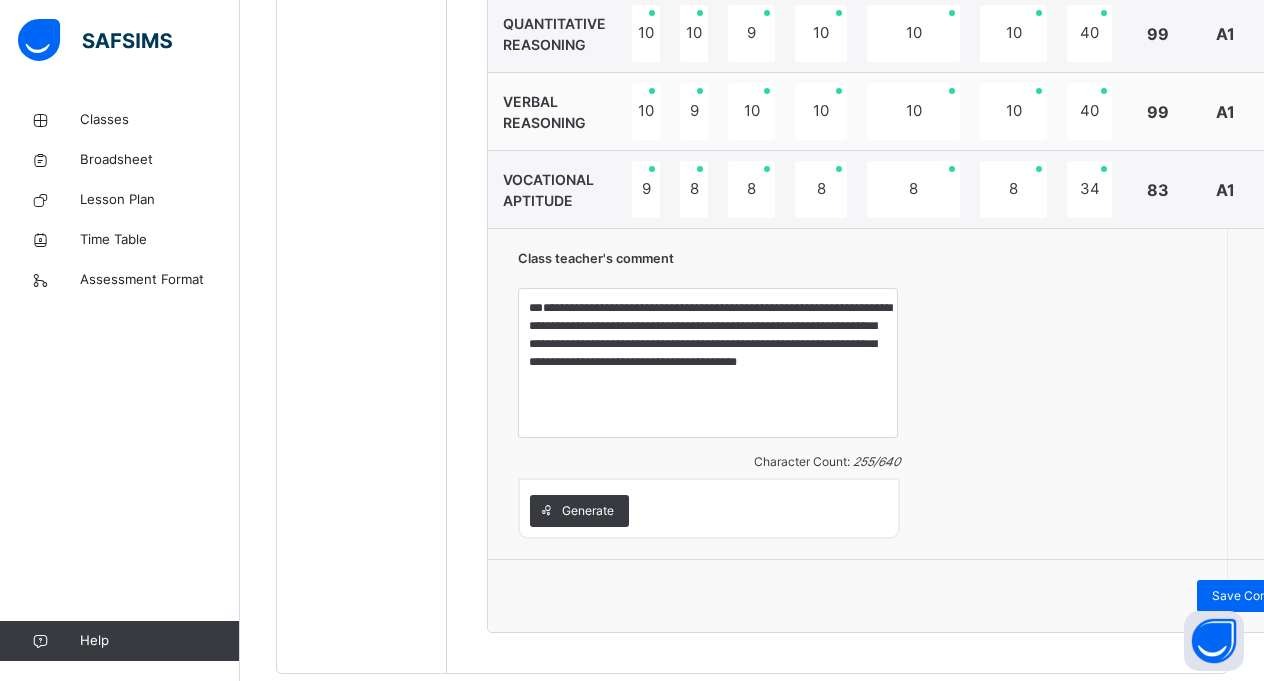 scroll, scrollTop: 1557, scrollLeft: 0, axis: vertical 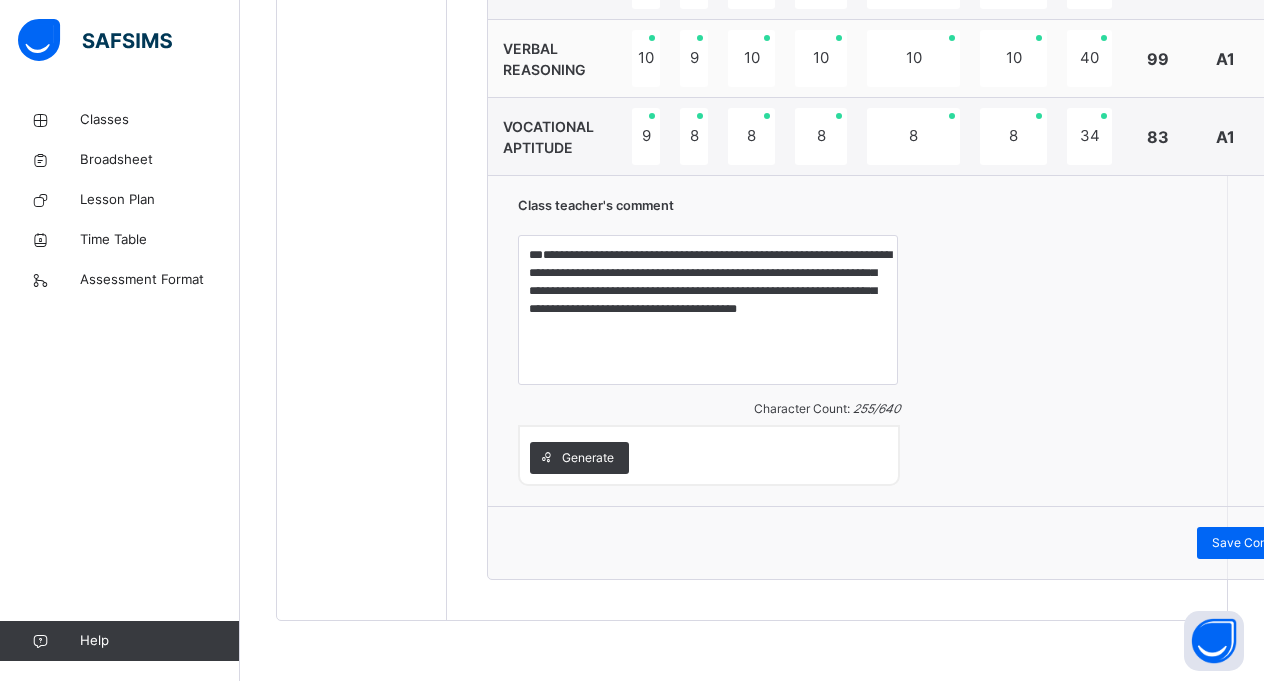 click on "Back  / YEAR 1 A YEAR 1 A YEAR ONE Third Term 2024-2025 Class Members Subjects Results Skills Attendance Timetable Form Teacher Results More Options   4  Students in class Download Pdf Report Excel Report View subject profile FAMA ISLAMIC INTERNATIONAL SCHOOL Date: [DATE], [TIME] Class Members Class:  YEAR 1 A Total no. of Students:  4 Term:  Third Term Session:  2024-2025 S/NO Admission No. Last Name First Name Other Name 1 FAMA/STU/[NUMBER] [LAST] [FIRST] [LAST] 2 FAMA/STU/[NUMBER] [LAST] [FIRST] [LAST] 3 FAMA/STU/[NUMBER] [LAST] [FIRST] [LAST] 4 FAMA/STU/[NUMBER] [LAST] [FIRST] [LAST] Students Actions [FIRST] [LAST] [LAST] FAMA/STU/[NUMBER] [FIRST] [LAST] [LAST] FAMA/STU/[NUMBER] [FIRST] [LAST] [LAST] FAMA/STU/[NUMBER] × Add Student Students Without Class   Customers There are currently no records. Cancel Save × Remove Student From Class This action would delete   from the class. Are you sure you want to carry on? Cancel Yes, Remove Student Bulk Upload Student Upload XLSX File     Browse file" at bounding box center [752, -388] 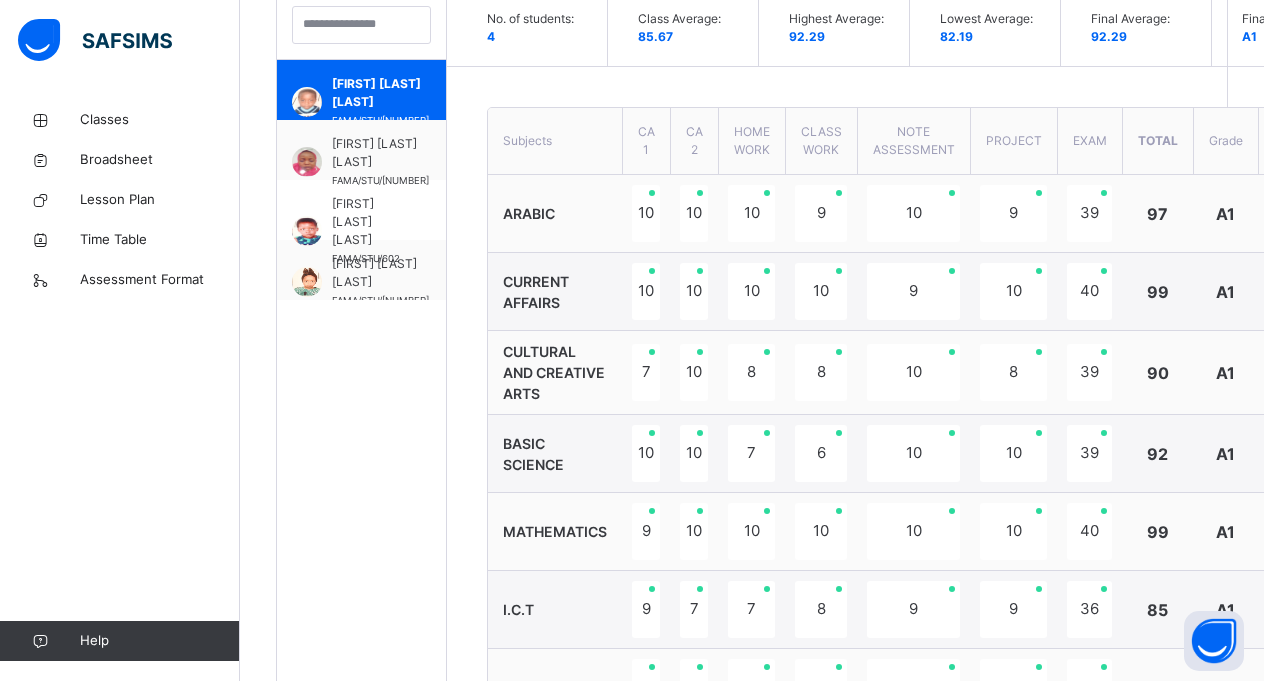 scroll, scrollTop: 367, scrollLeft: 0, axis: vertical 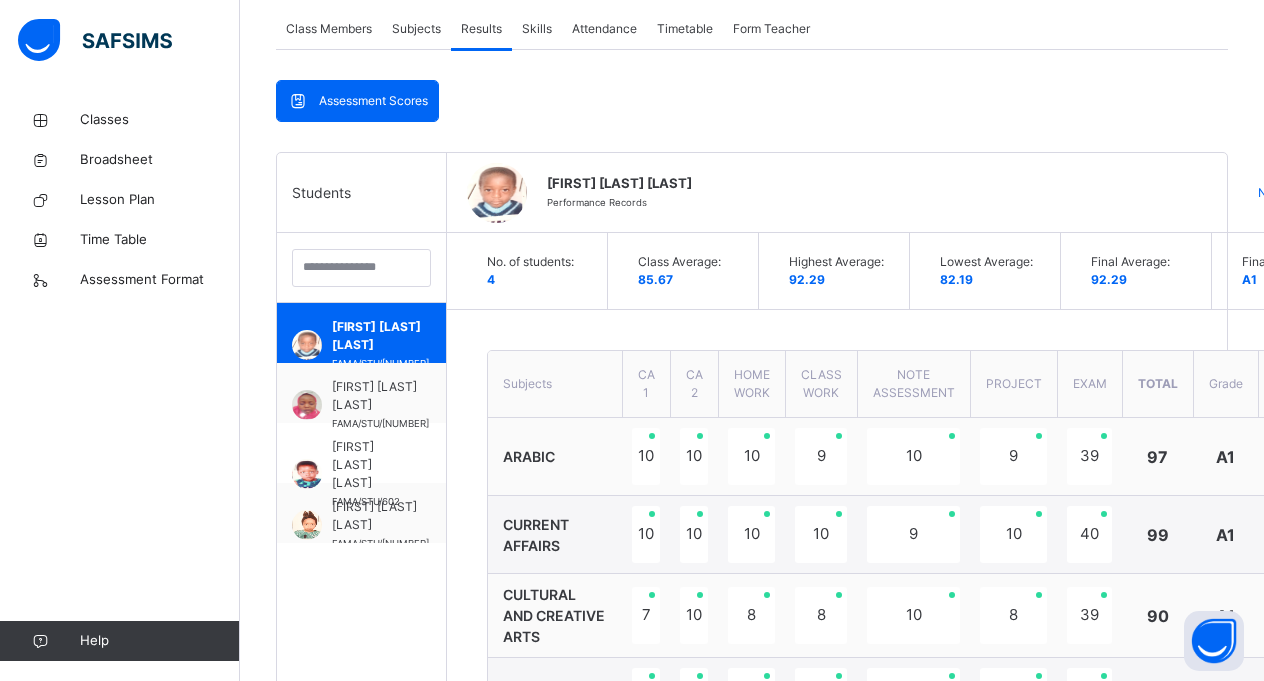 drag, startPoint x: 1240, startPoint y: 50, endPoint x: 1306, endPoint y: 50, distance: 66 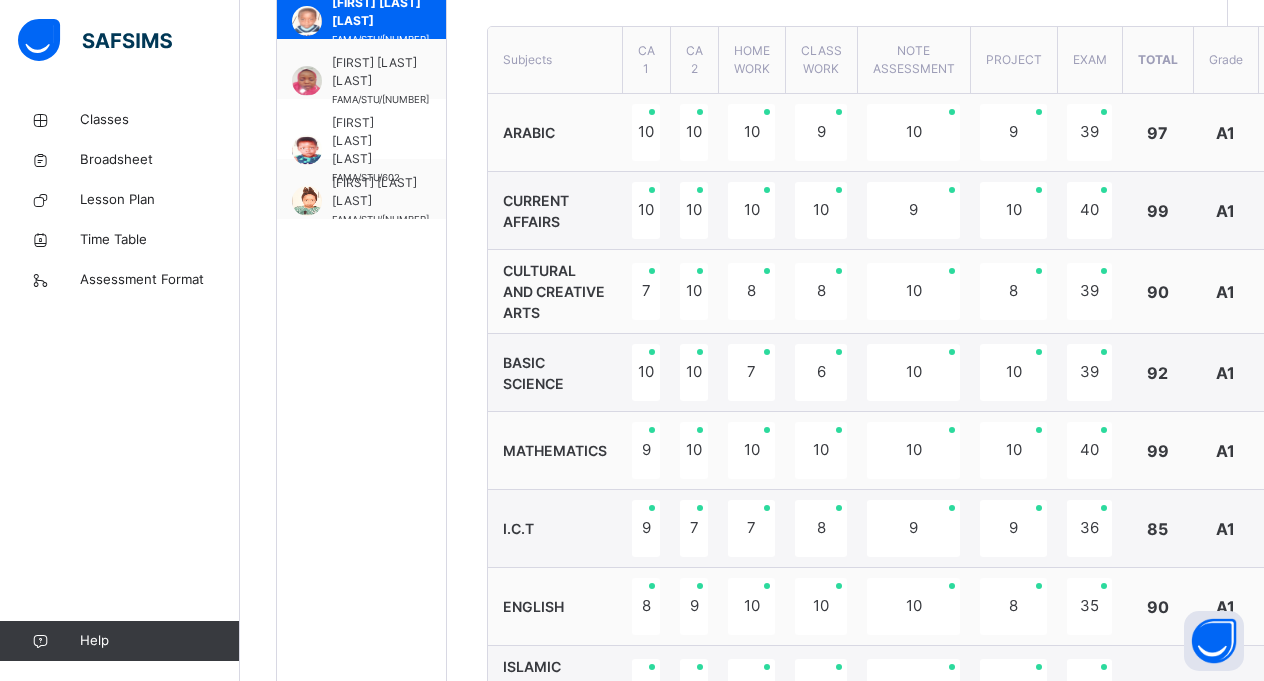 scroll, scrollTop: 651, scrollLeft: 0, axis: vertical 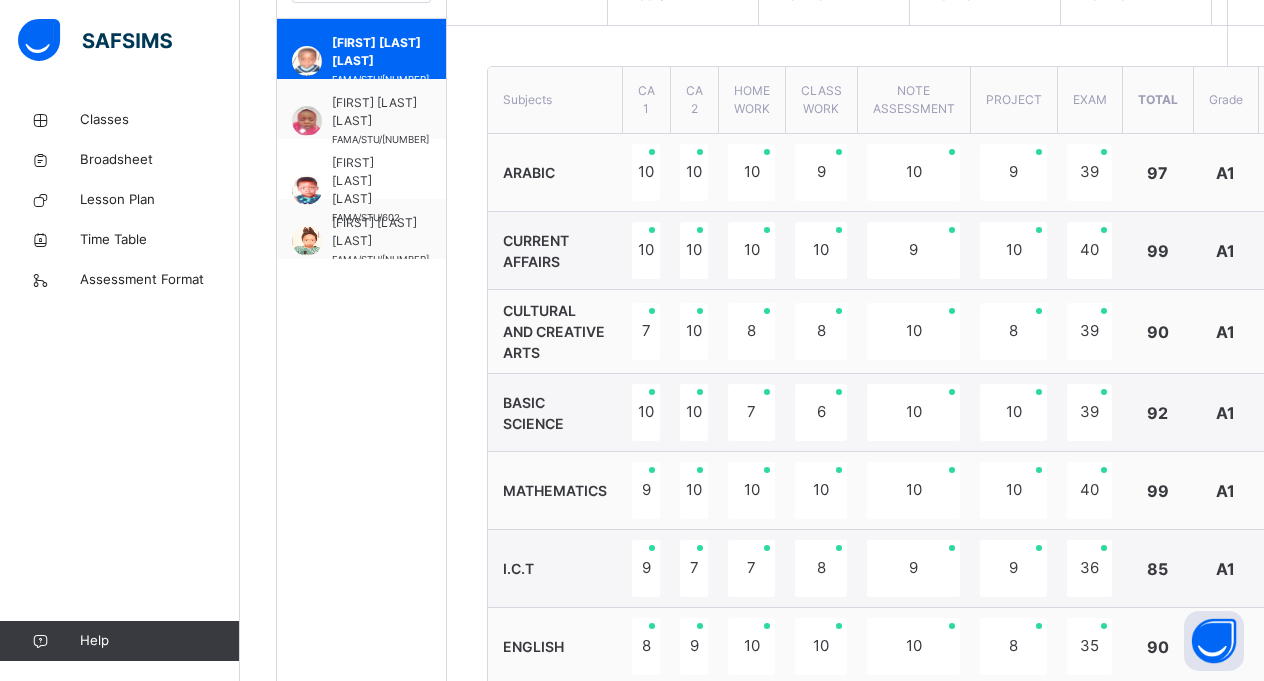 click on "Grade" at bounding box center [1225, 100] 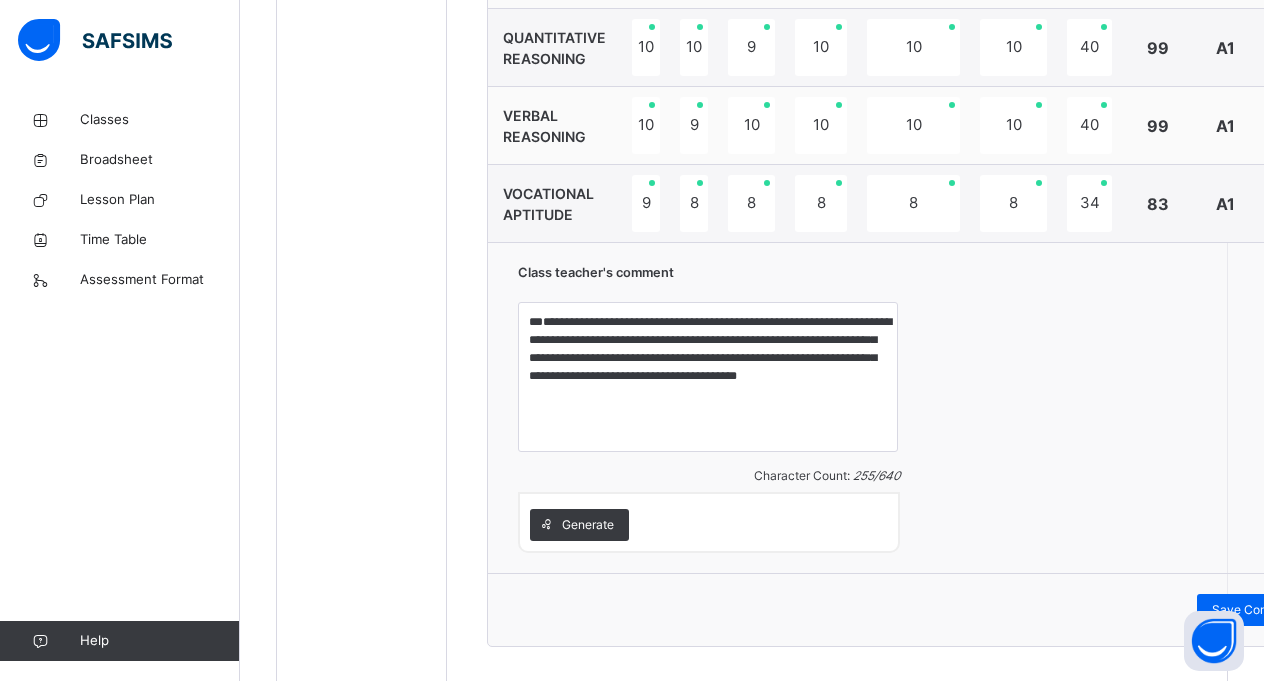scroll, scrollTop: 1557, scrollLeft: 0, axis: vertical 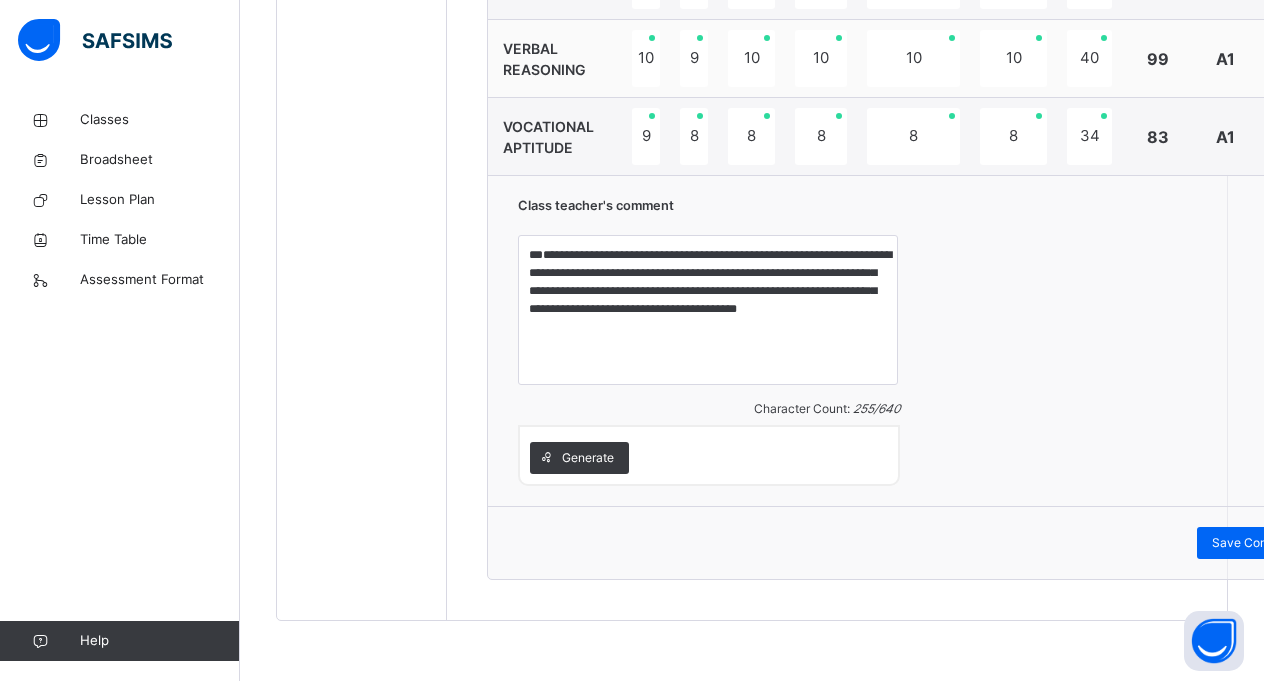 drag, startPoint x: 1104, startPoint y: 659, endPoint x: 980, endPoint y: 628, distance: 127.81628 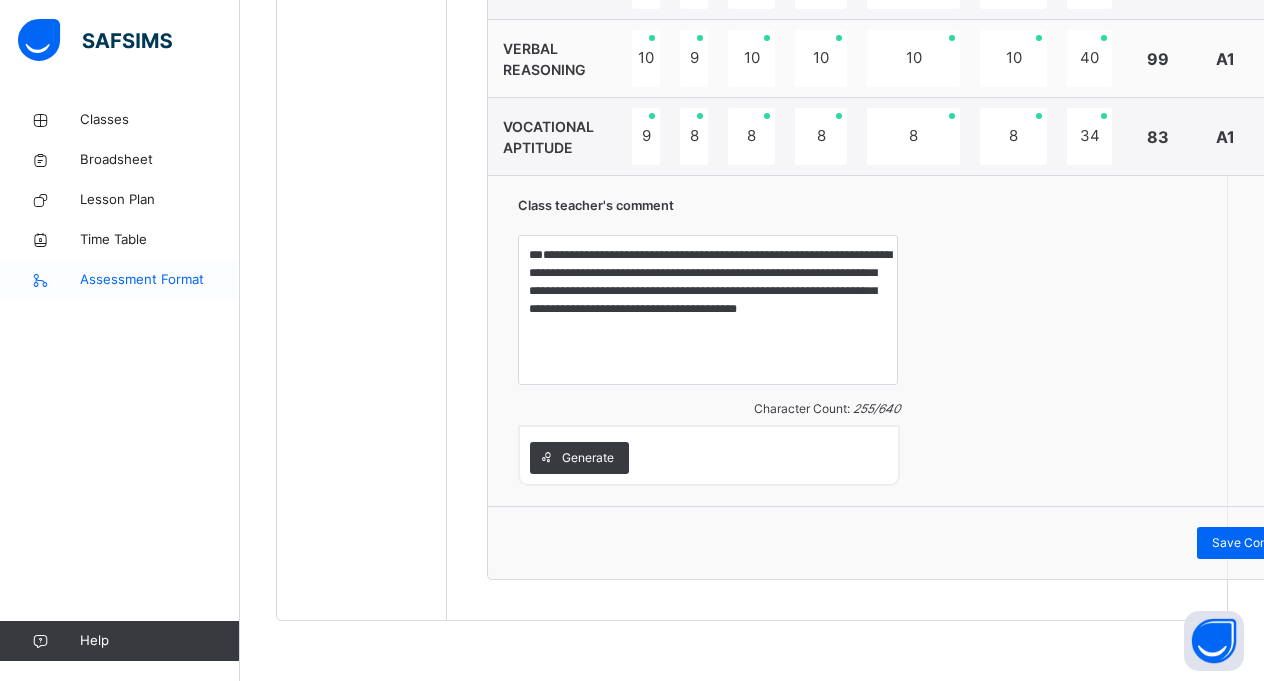 click on "Assessment Format" at bounding box center (160, 280) 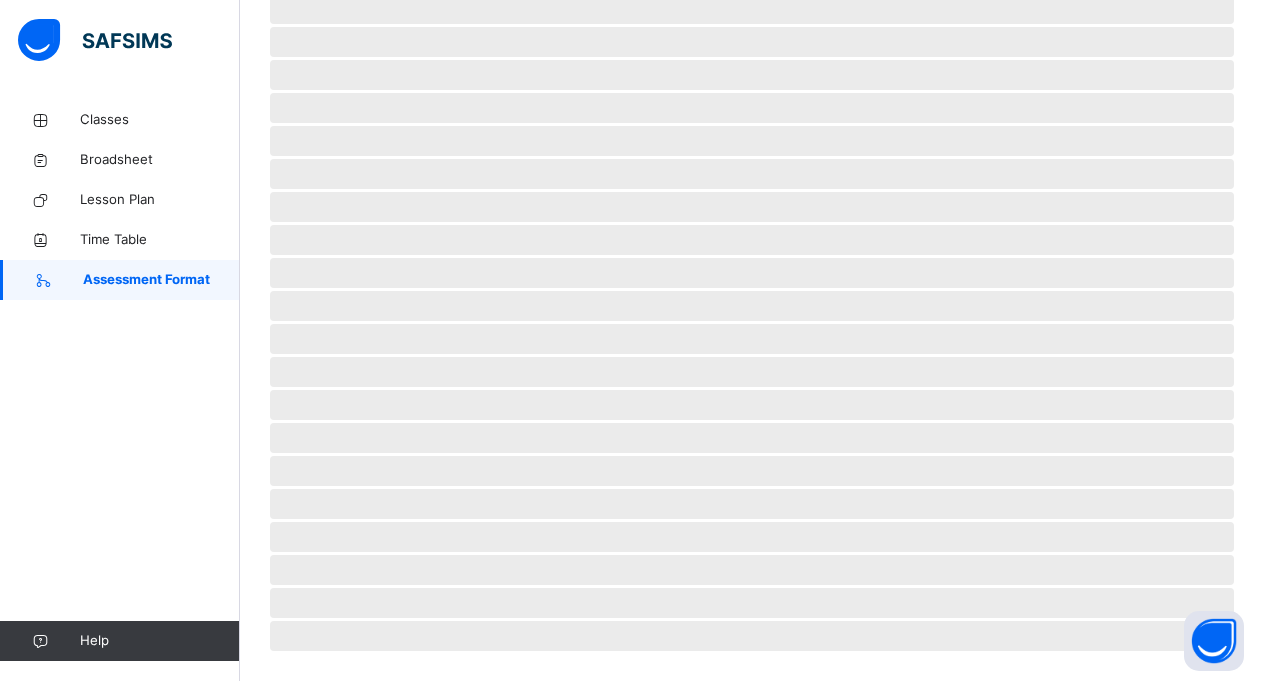 click on "Assessment Format" at bounding box center (161, 280) 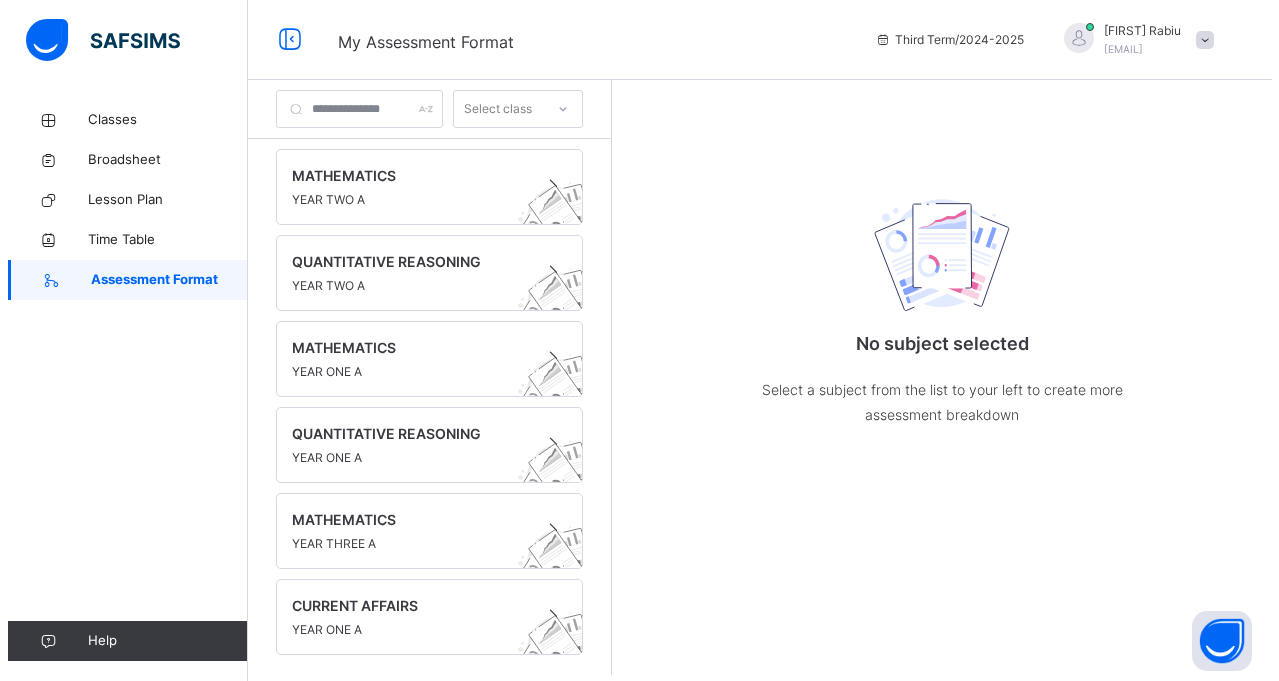 scroll, scrollTop: 0, scrollLeft: 0, axis: both 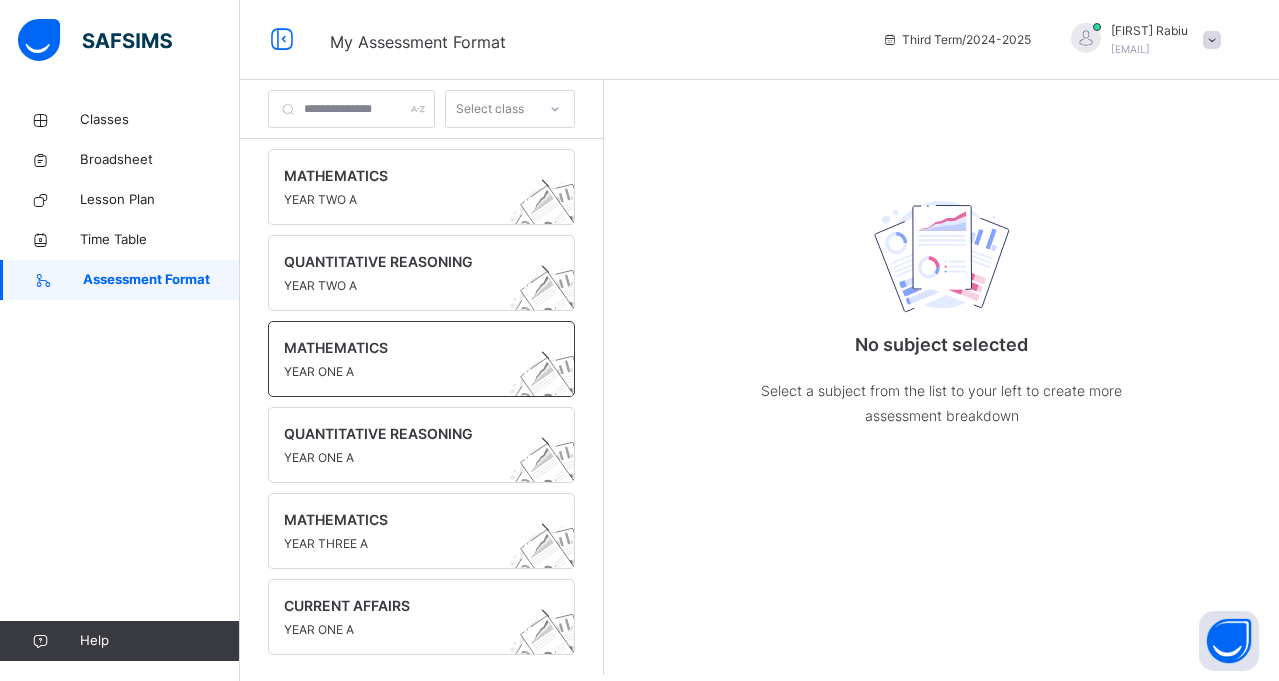 click on "YEAR ONE A" at bounding box center [402, 372] 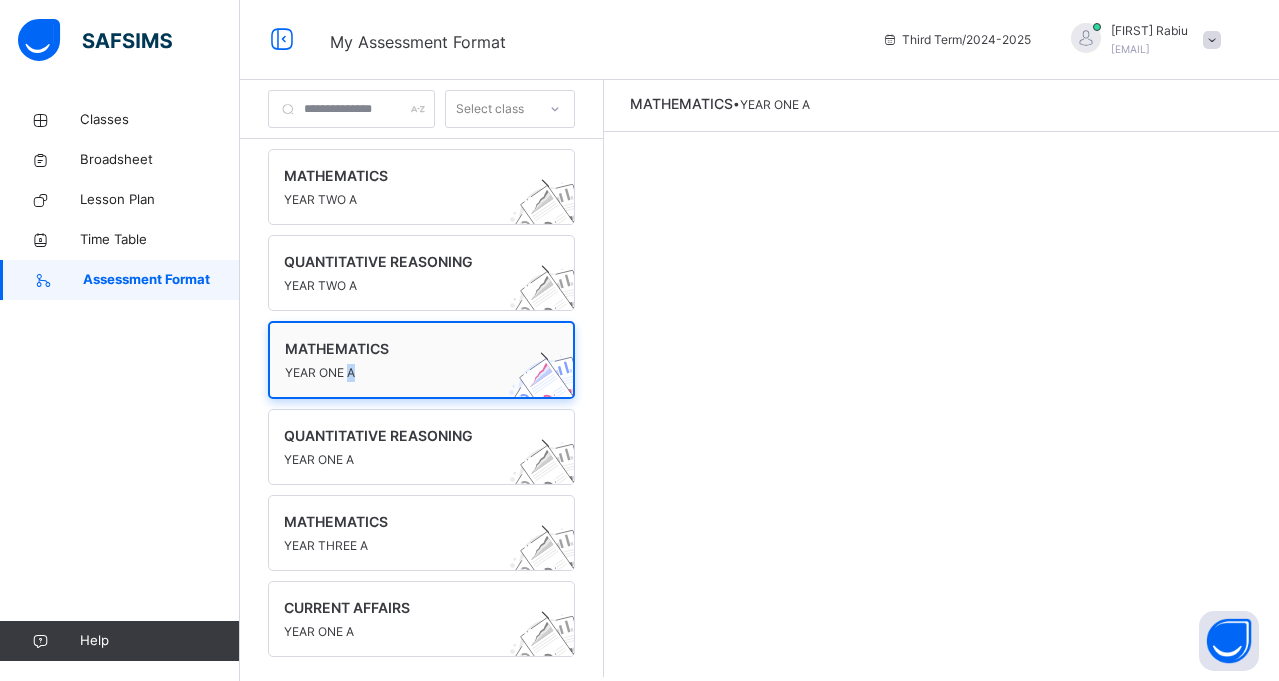 click on "YEAR ONE A" at bounding box center (402, 373) 